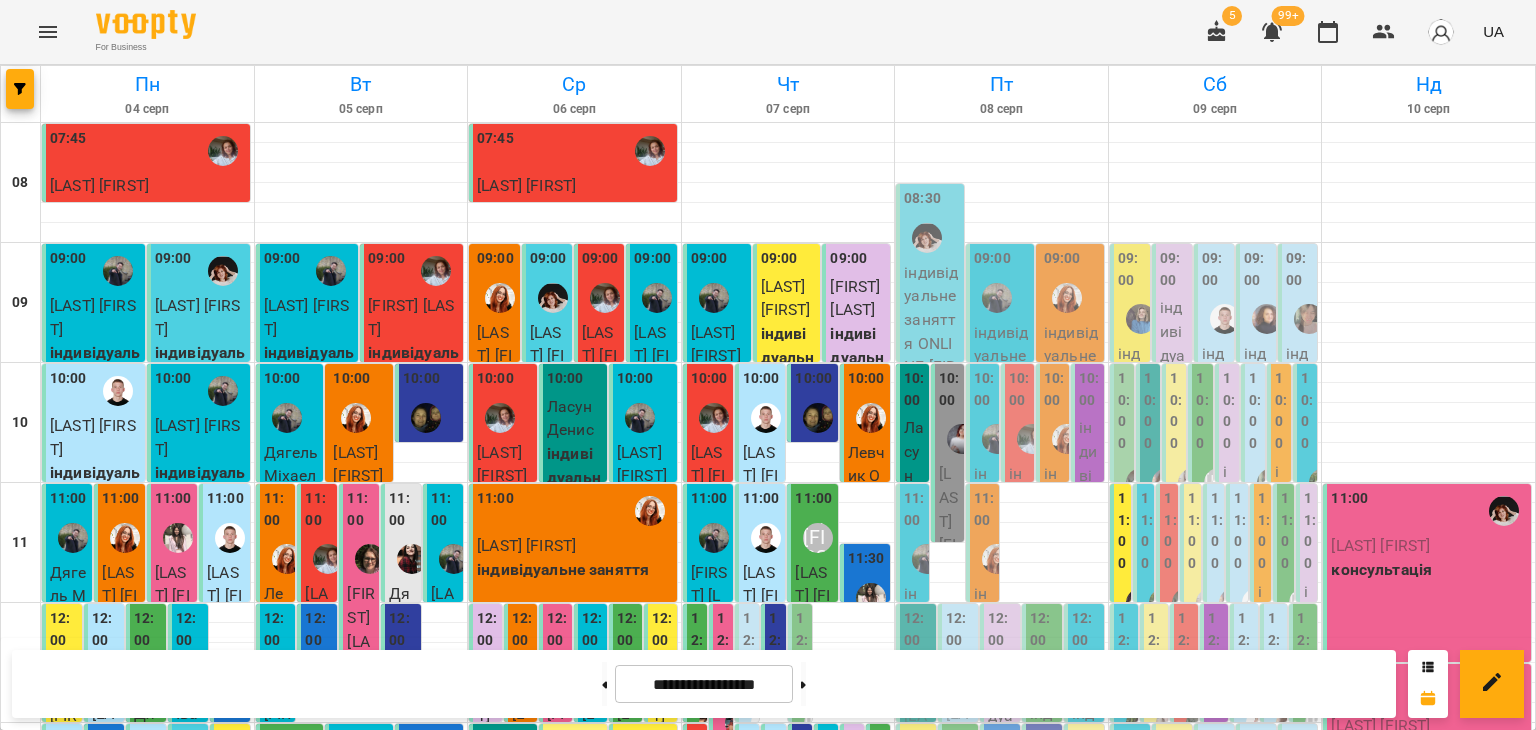 scroll, scrollTop: 0, scrollLeft: 0, axis: both 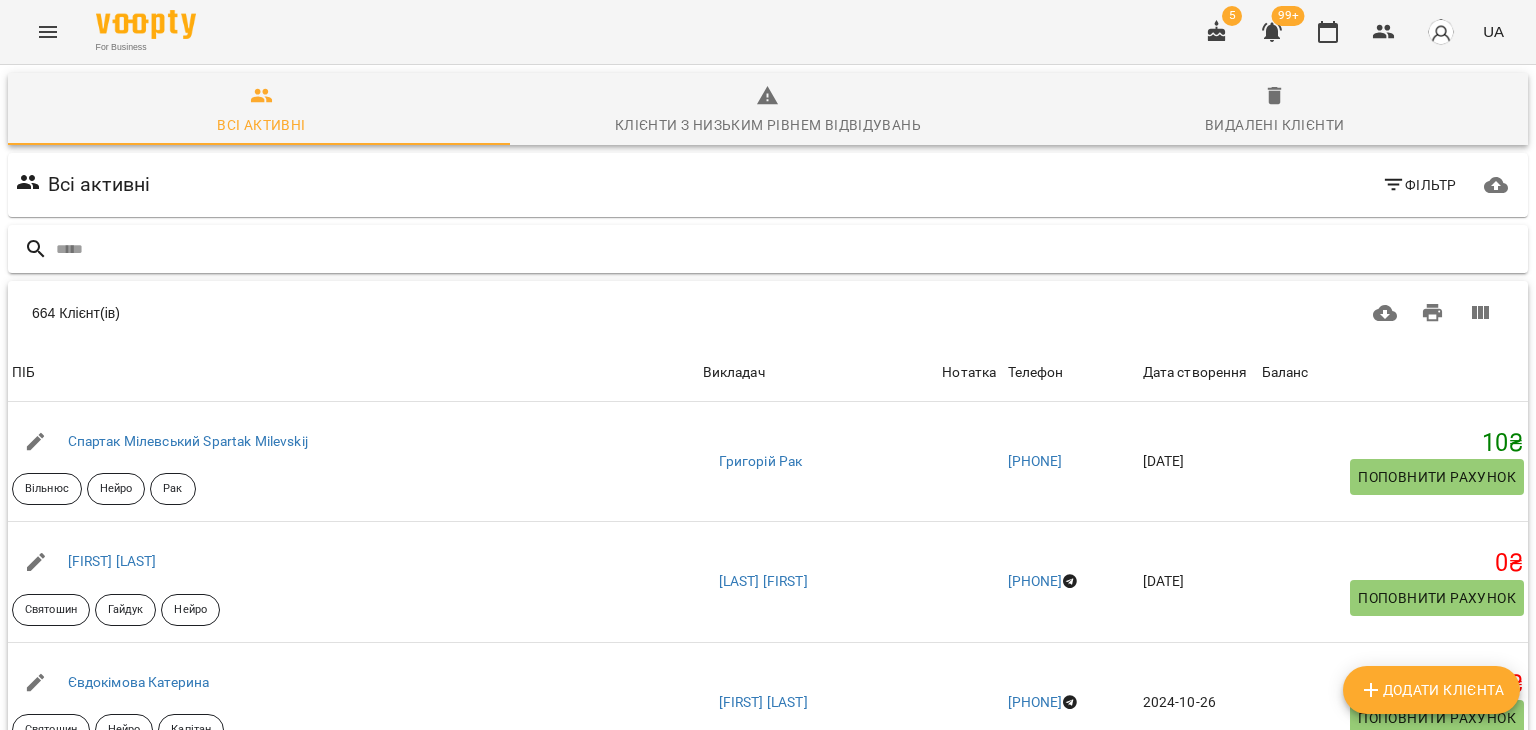 click at bounding box center (788, 249) 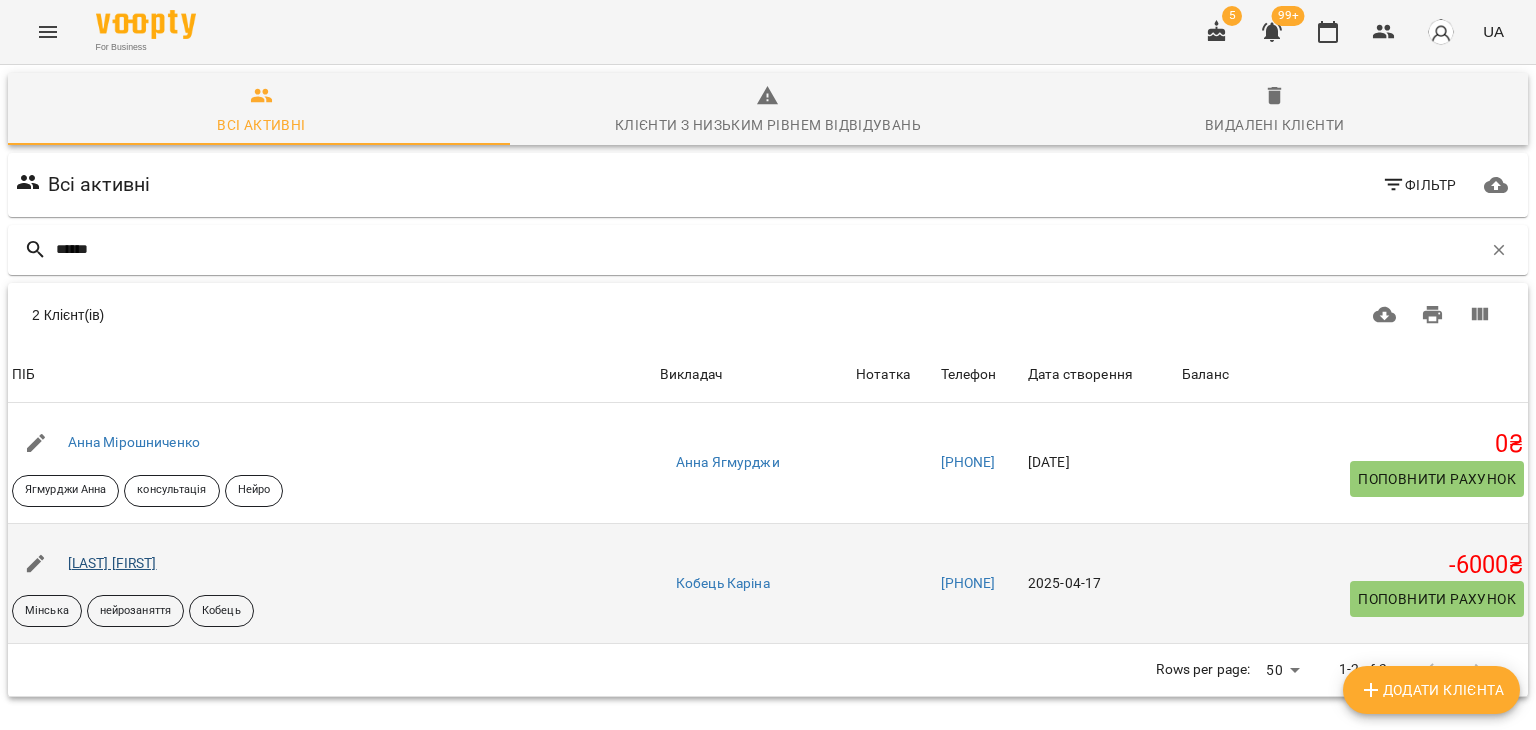 type on "******" 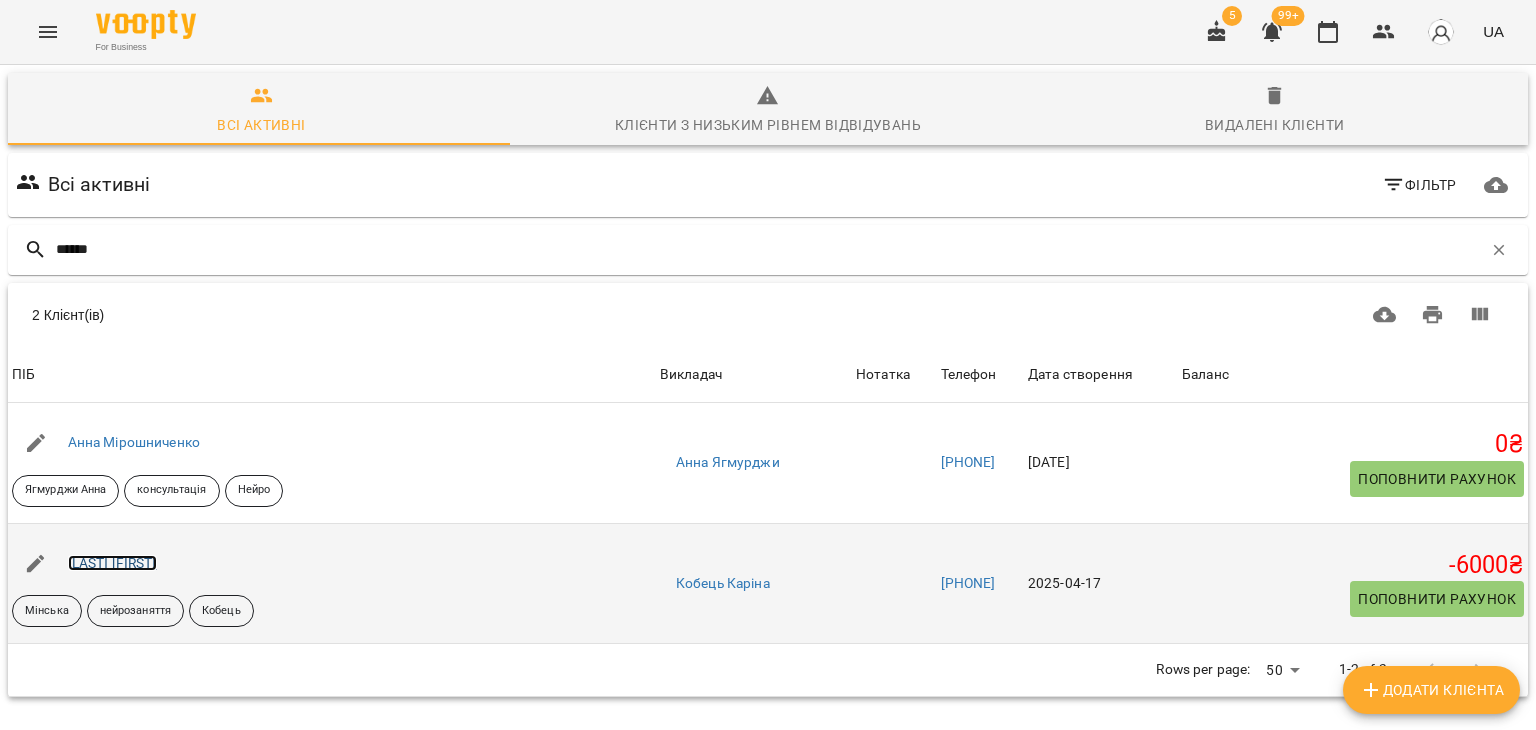 click on "[LAST] [FIRST]" at bounding box center [112, 563] 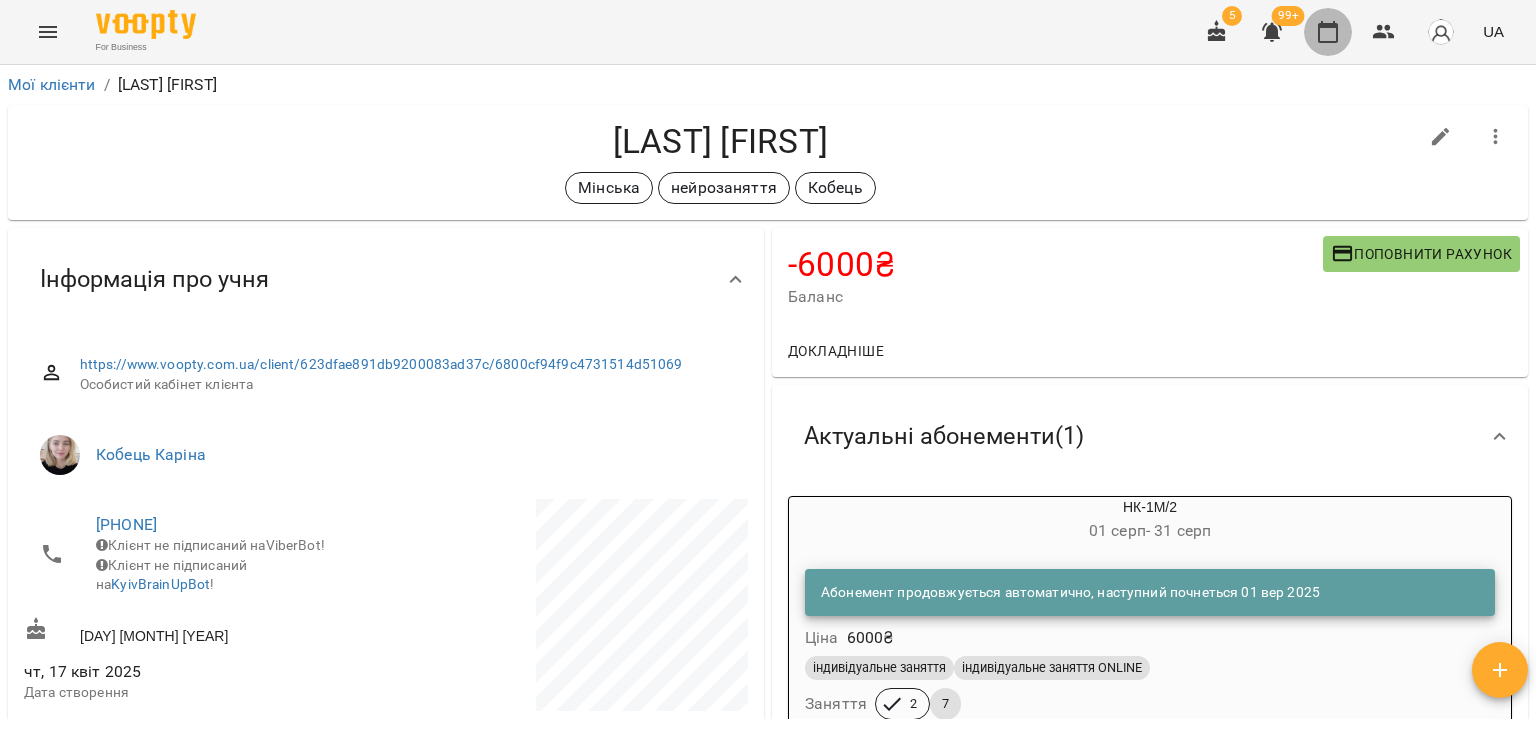 click 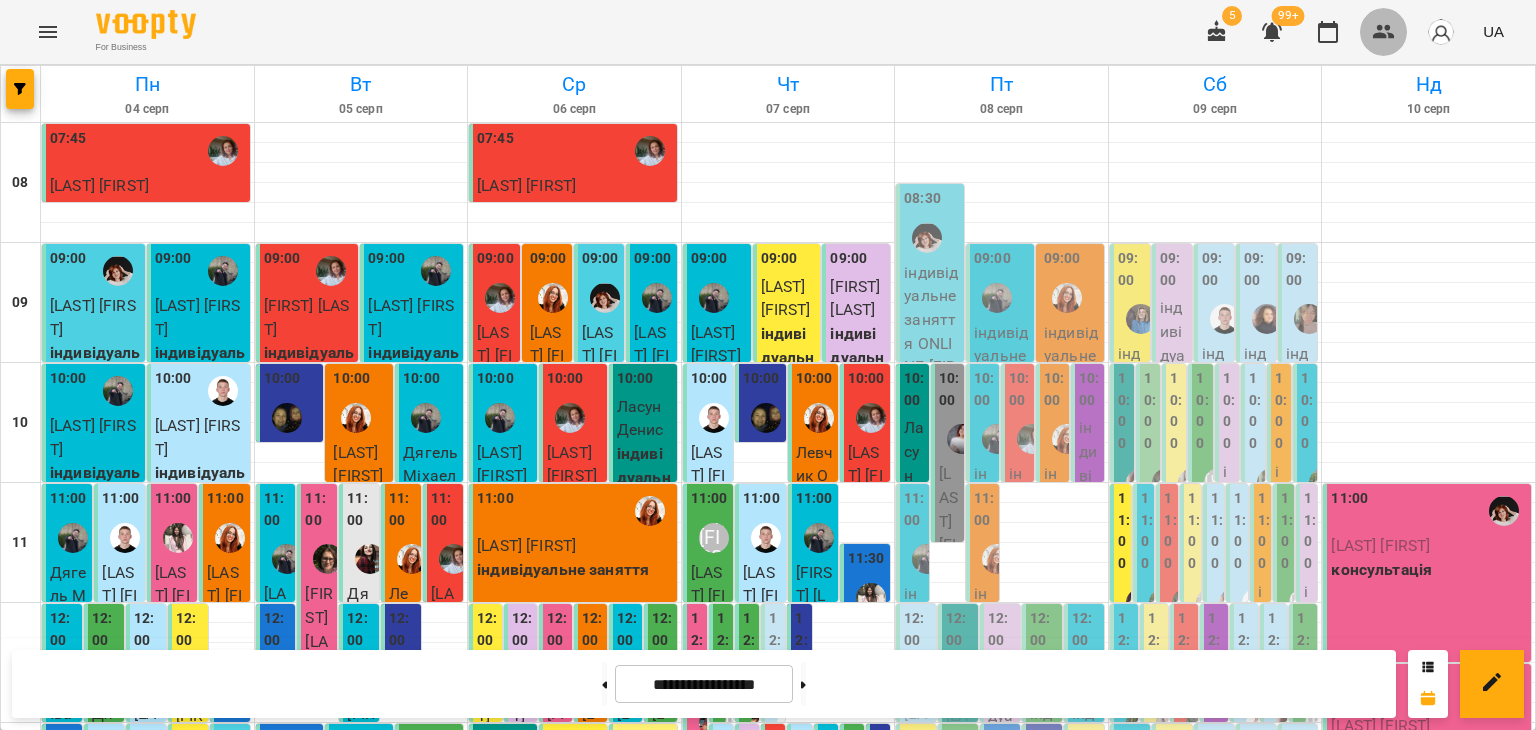 click 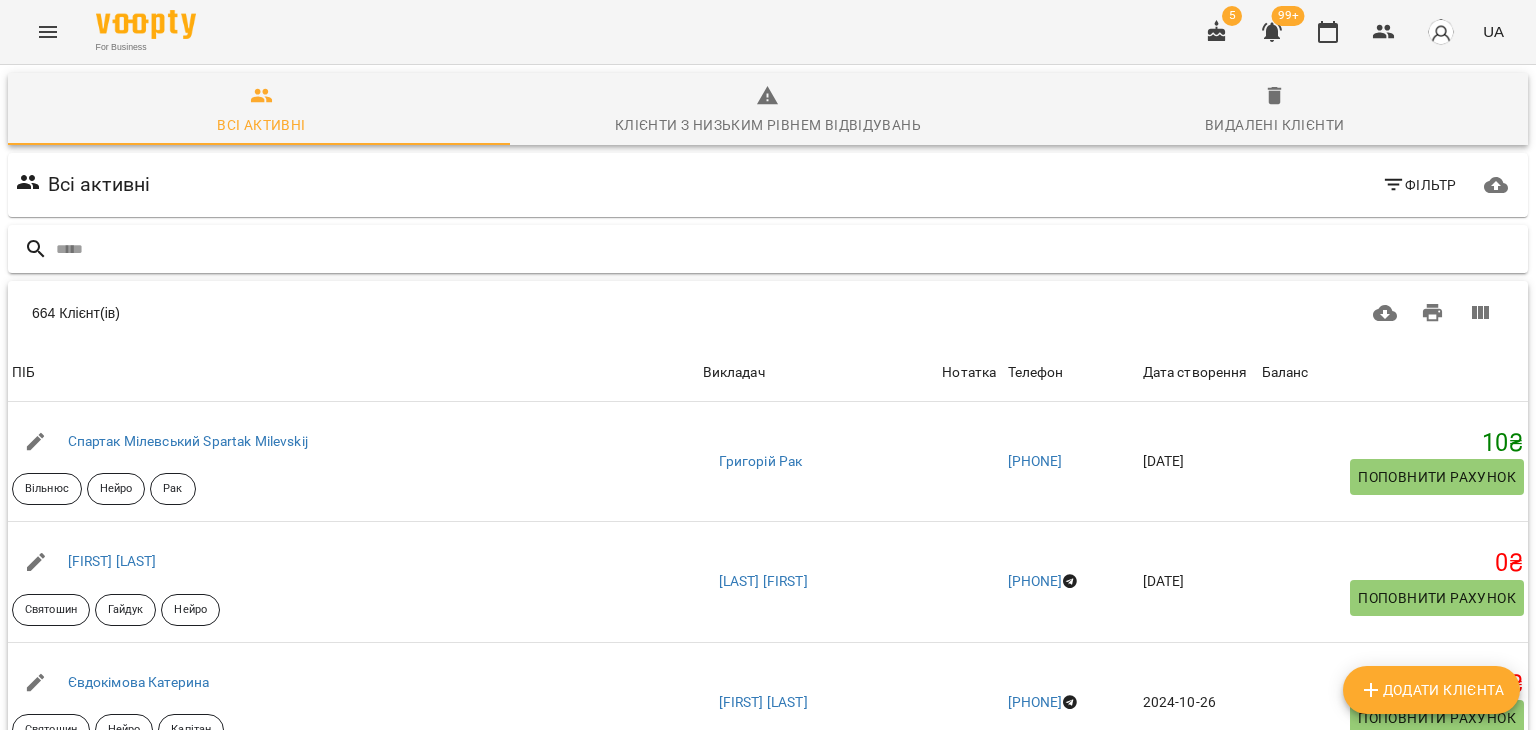 click at bounding box center (788, 249) 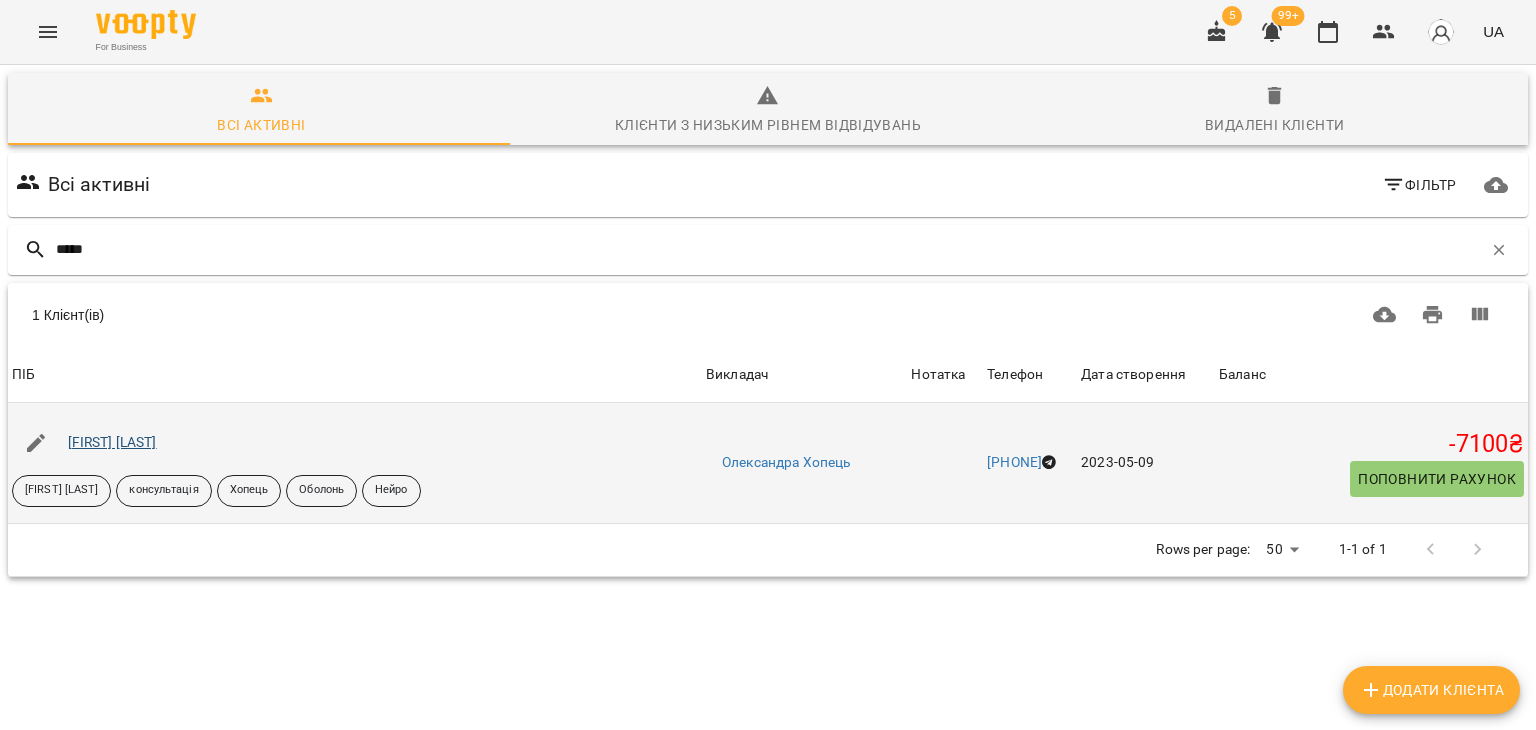 type on "*****" 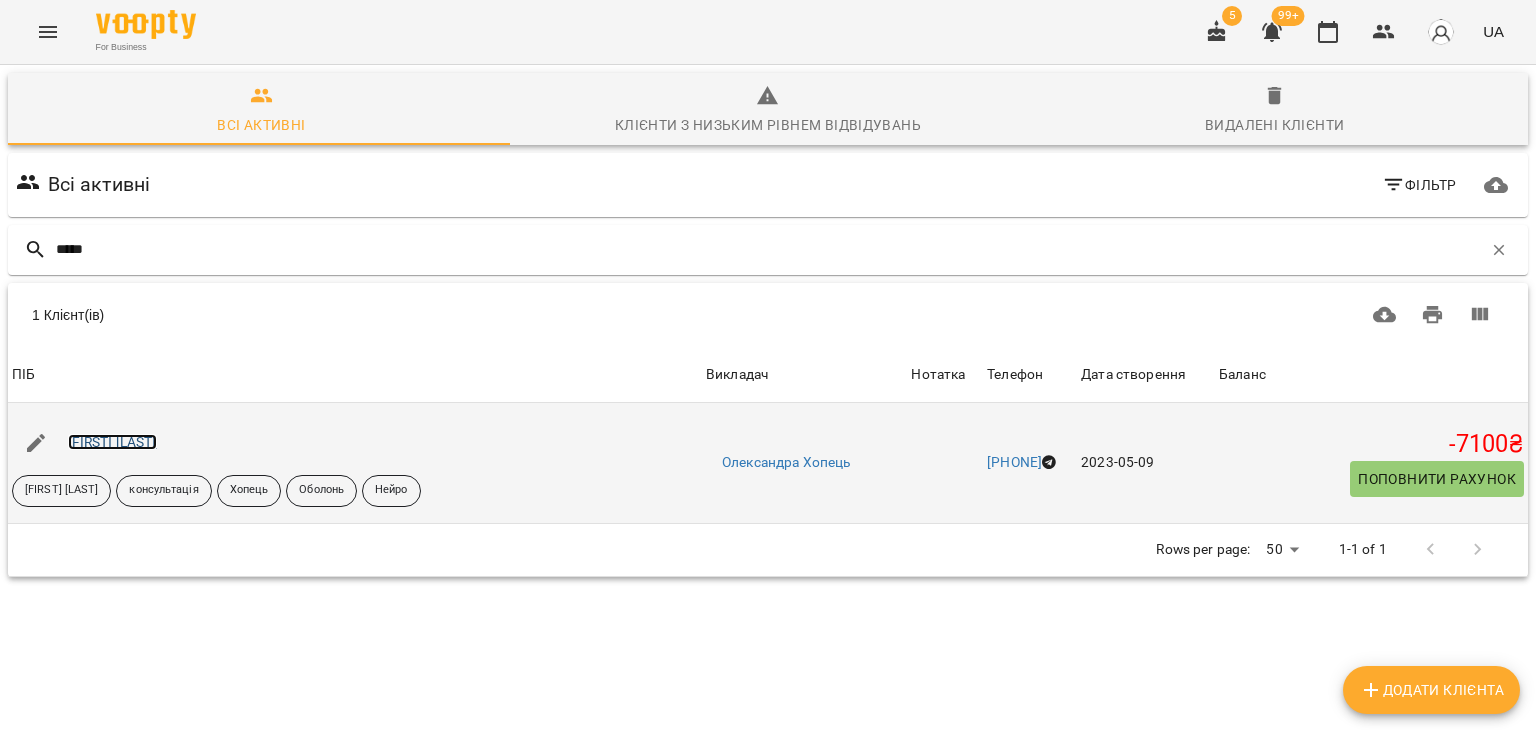 click on "[FIRST] [LAST]" at bounding box center (112, 442) 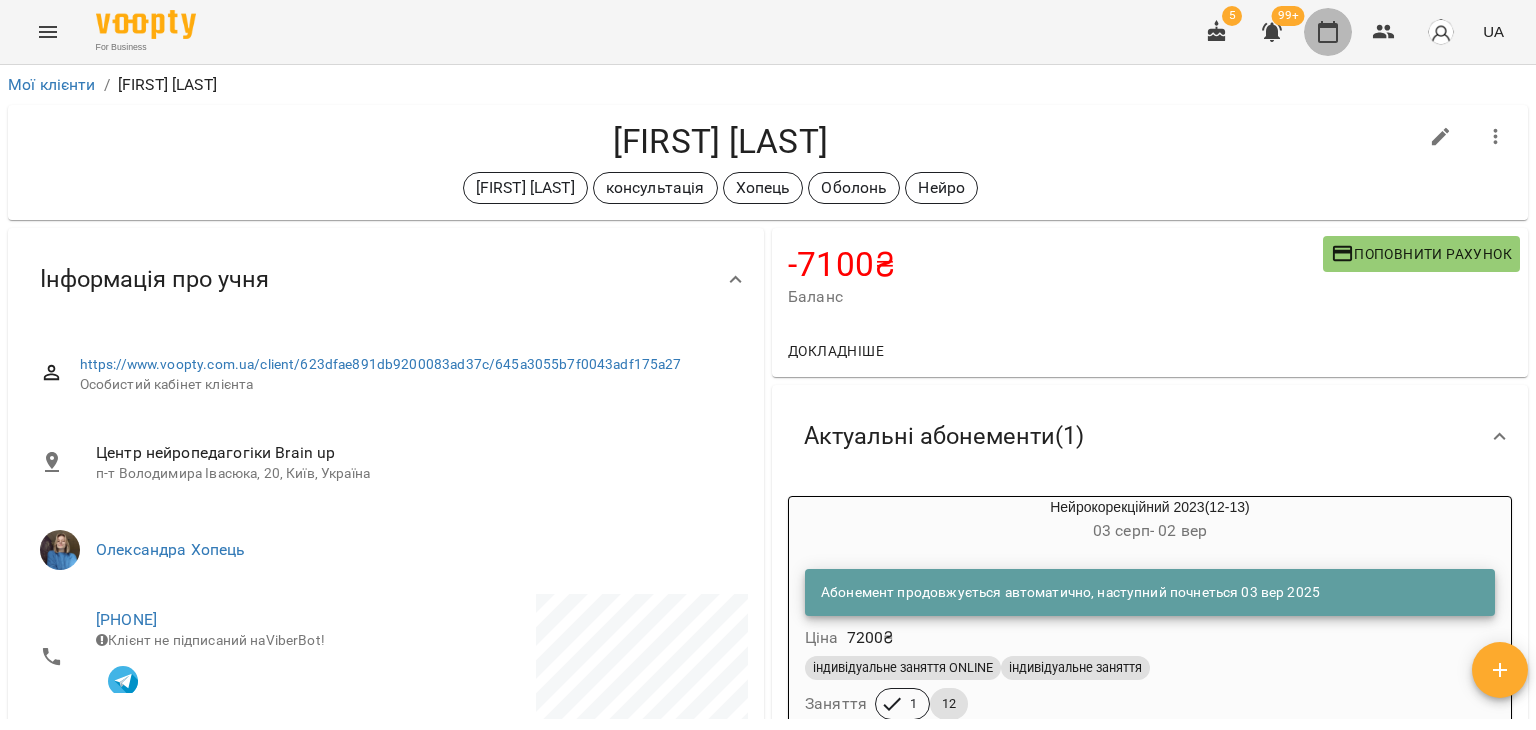 click at bounding box center [1328, 32] 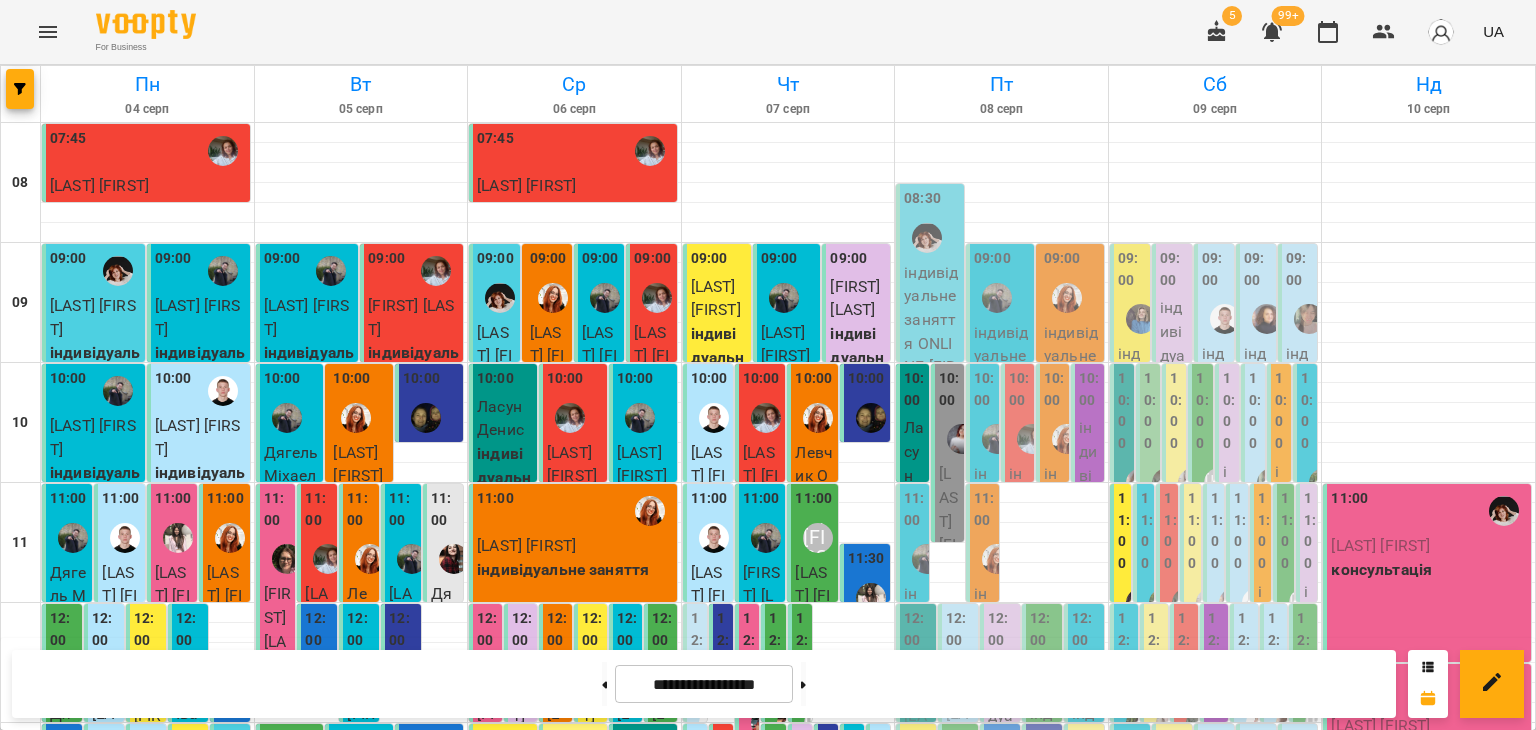 scroll, scrollTop: 680, scrollLeft: 0, axis: vertical 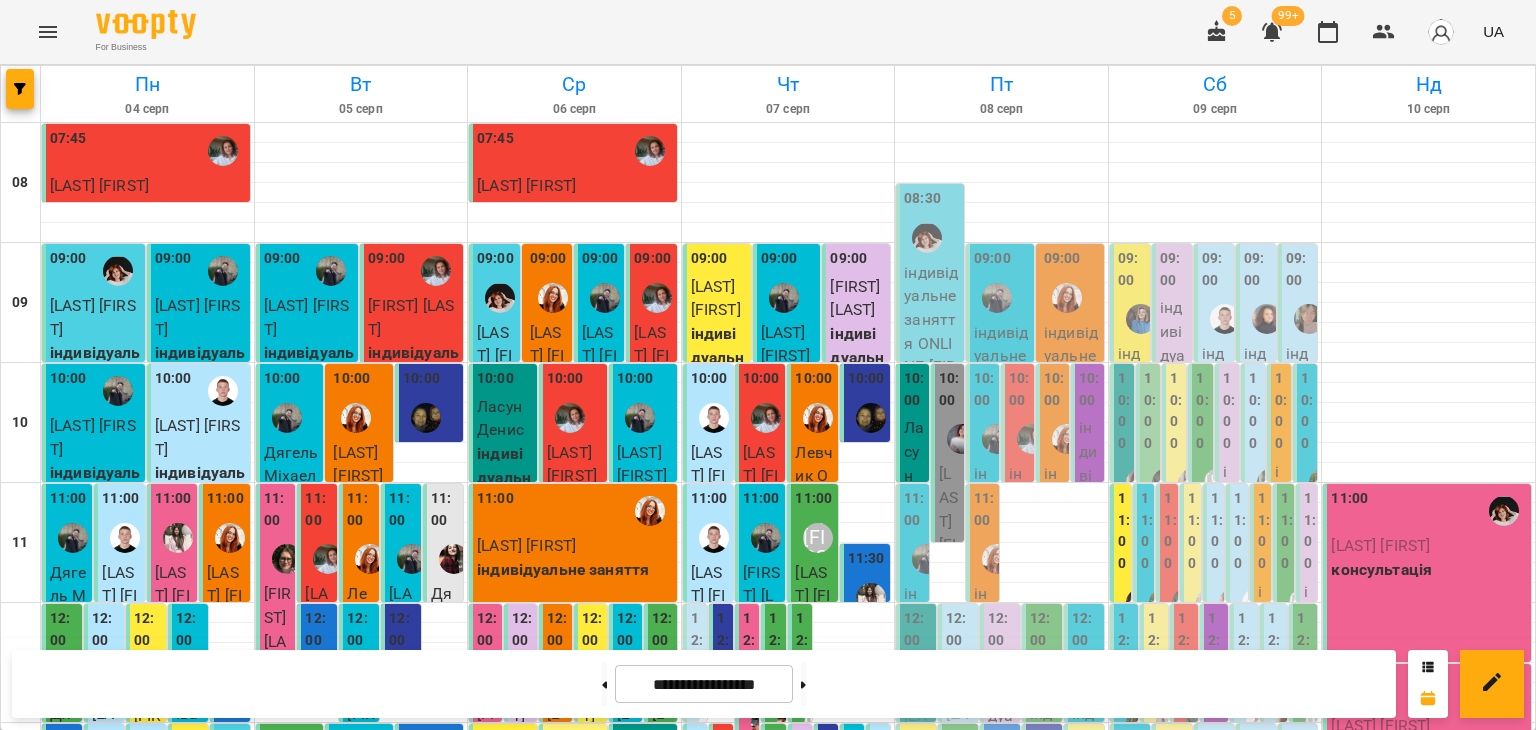 click on "16:00 індивідуальне заняття - [LAST] [FIRST]" at bounding box center (987, 1510) 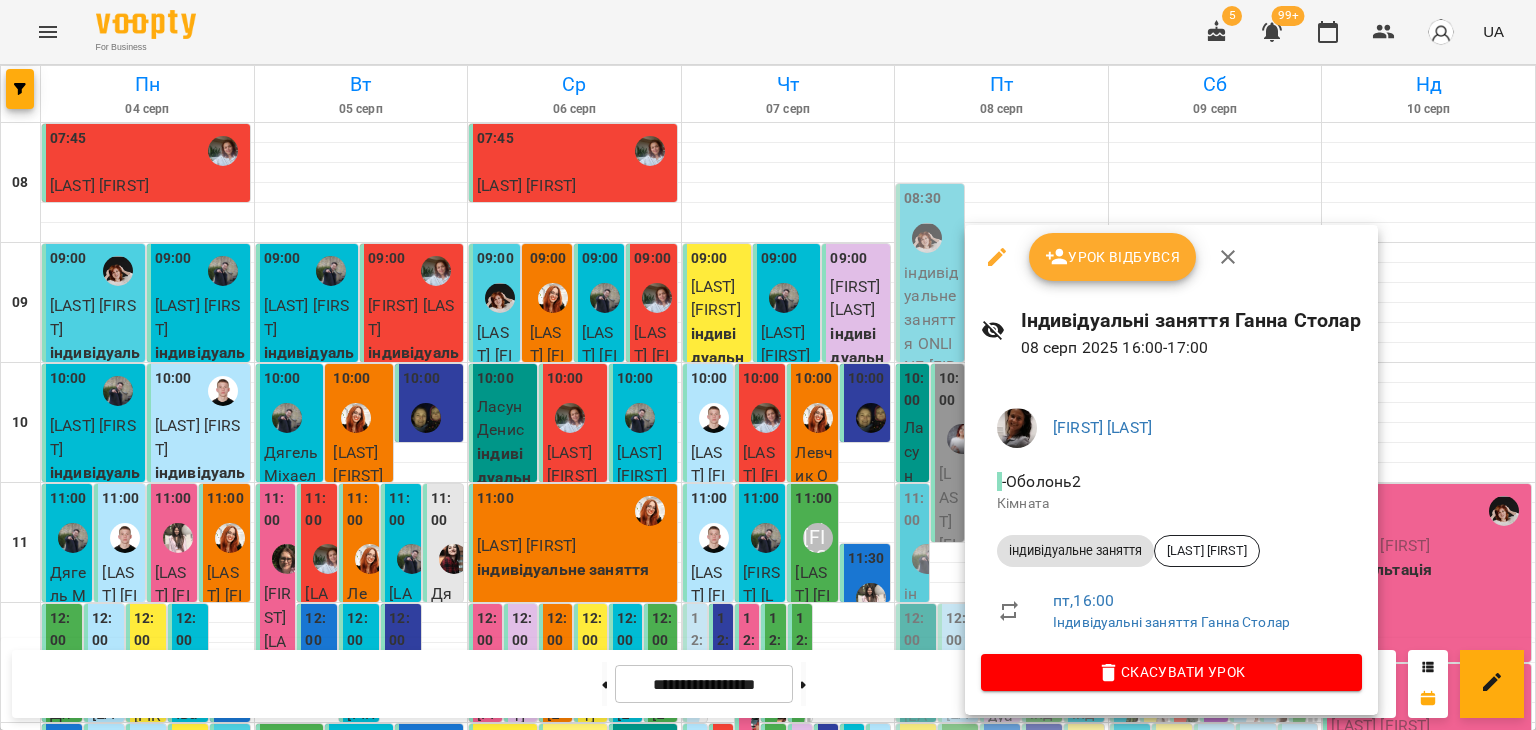 click at bounding box center [768, 365] 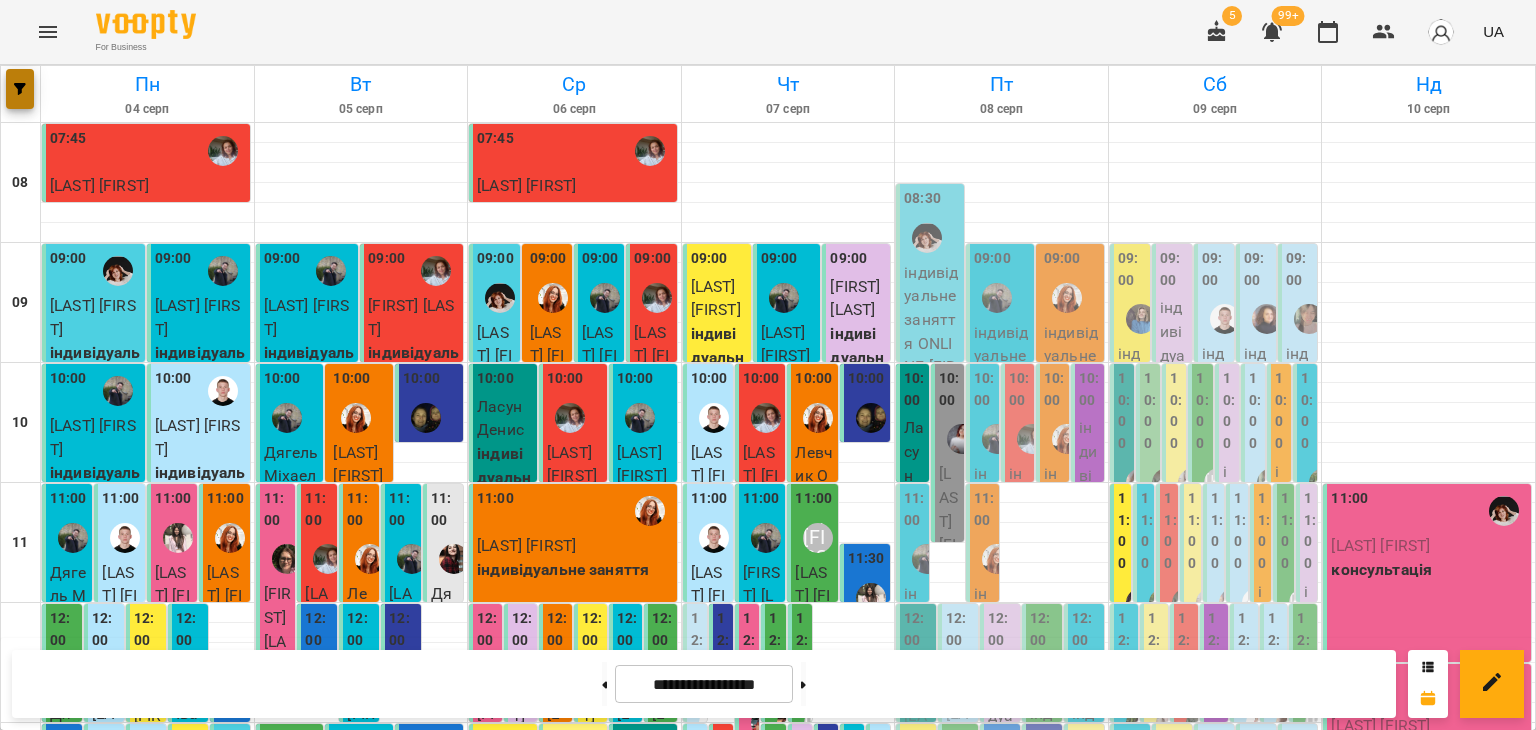 click 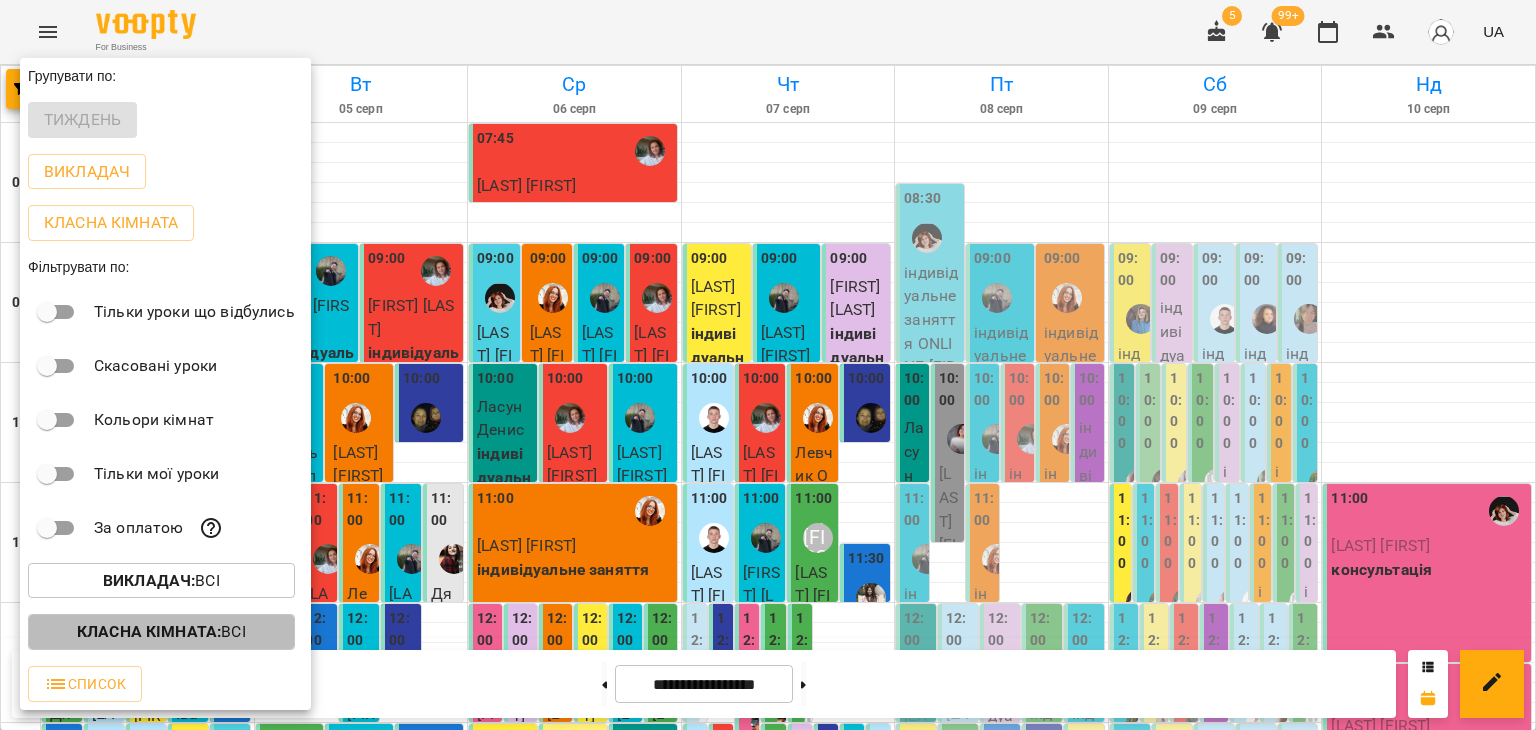 click on "Класна кімната :  Всі" at bounding box center [161, 632] 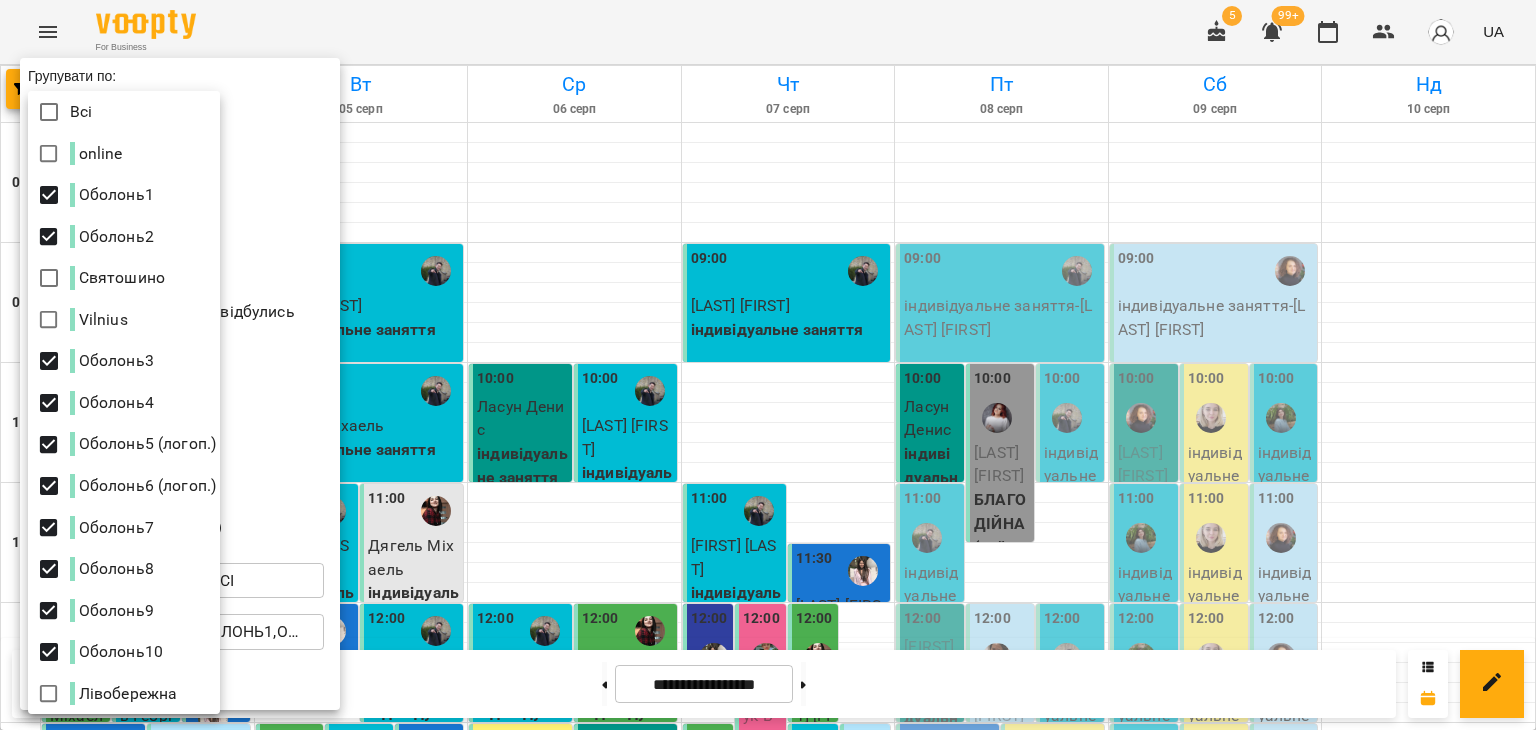 click at bounding box center [768, 365] 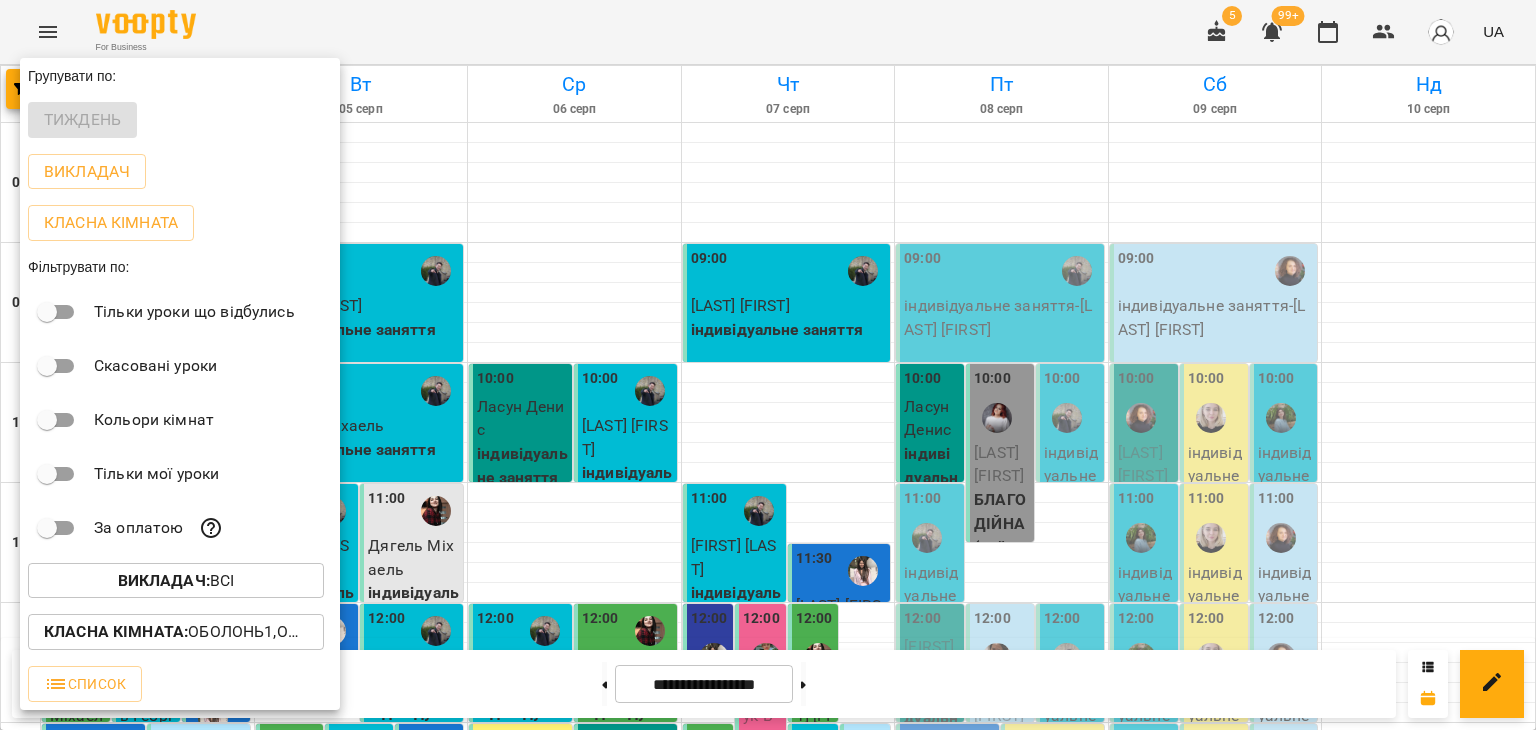 click at bounding box center (768, 365) 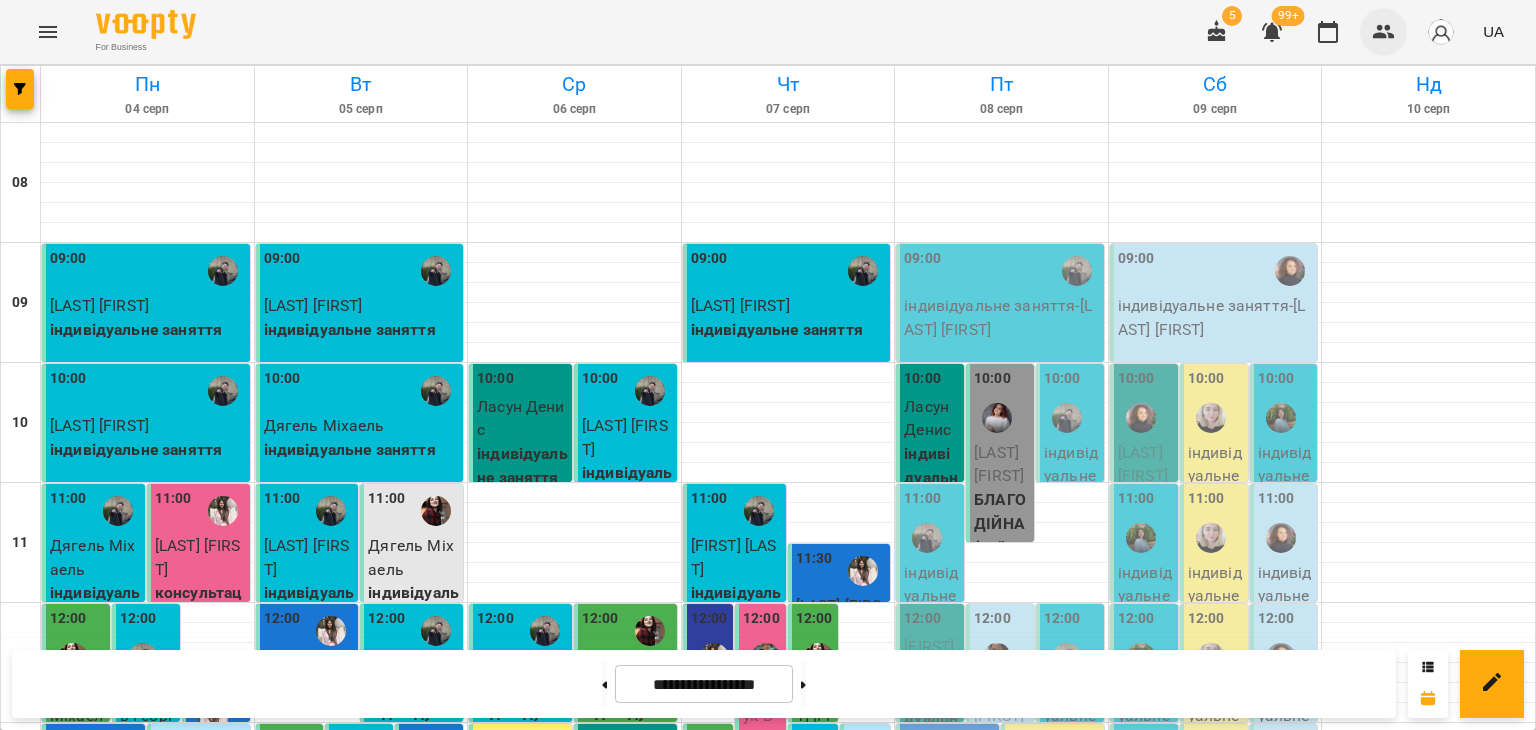 click 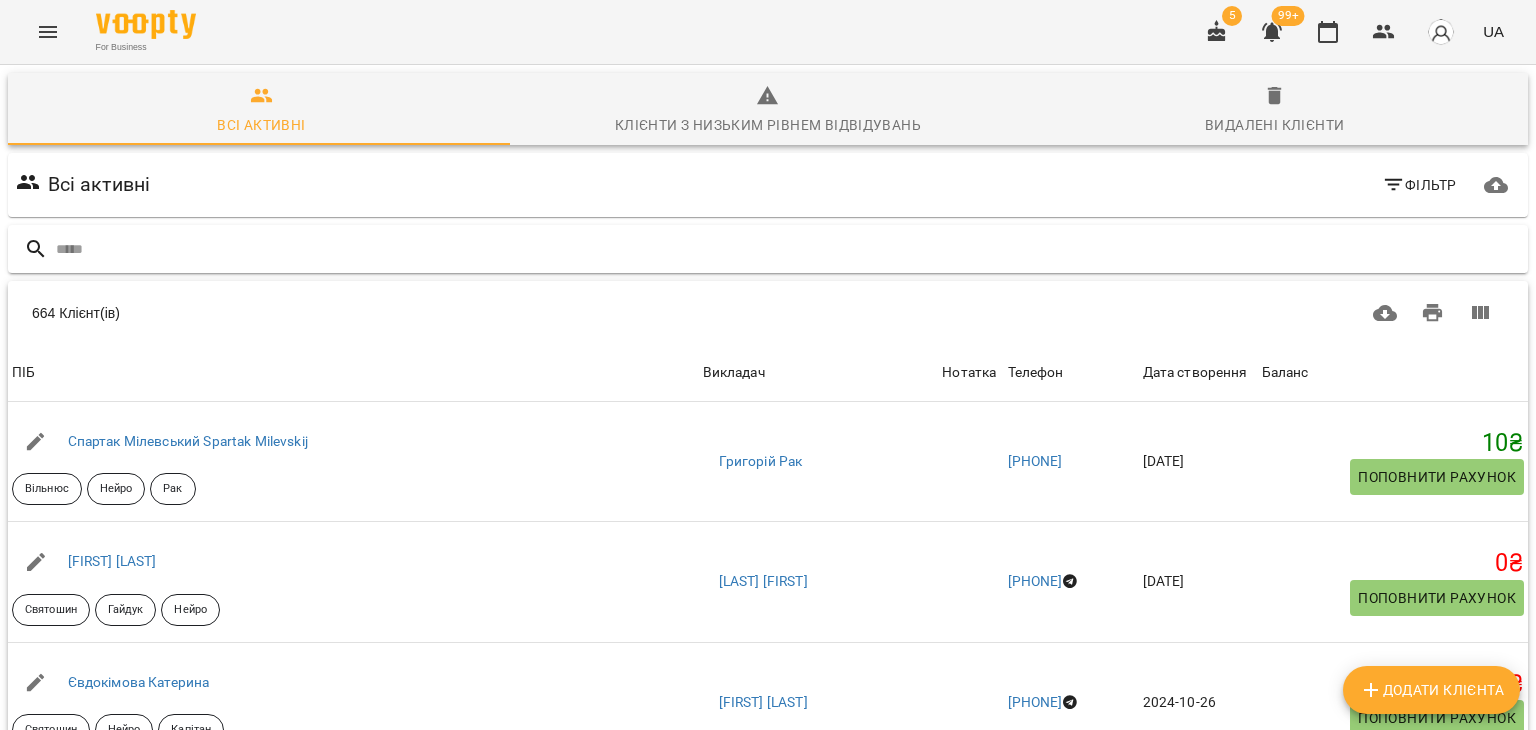 click at bounding box center (788, 249) 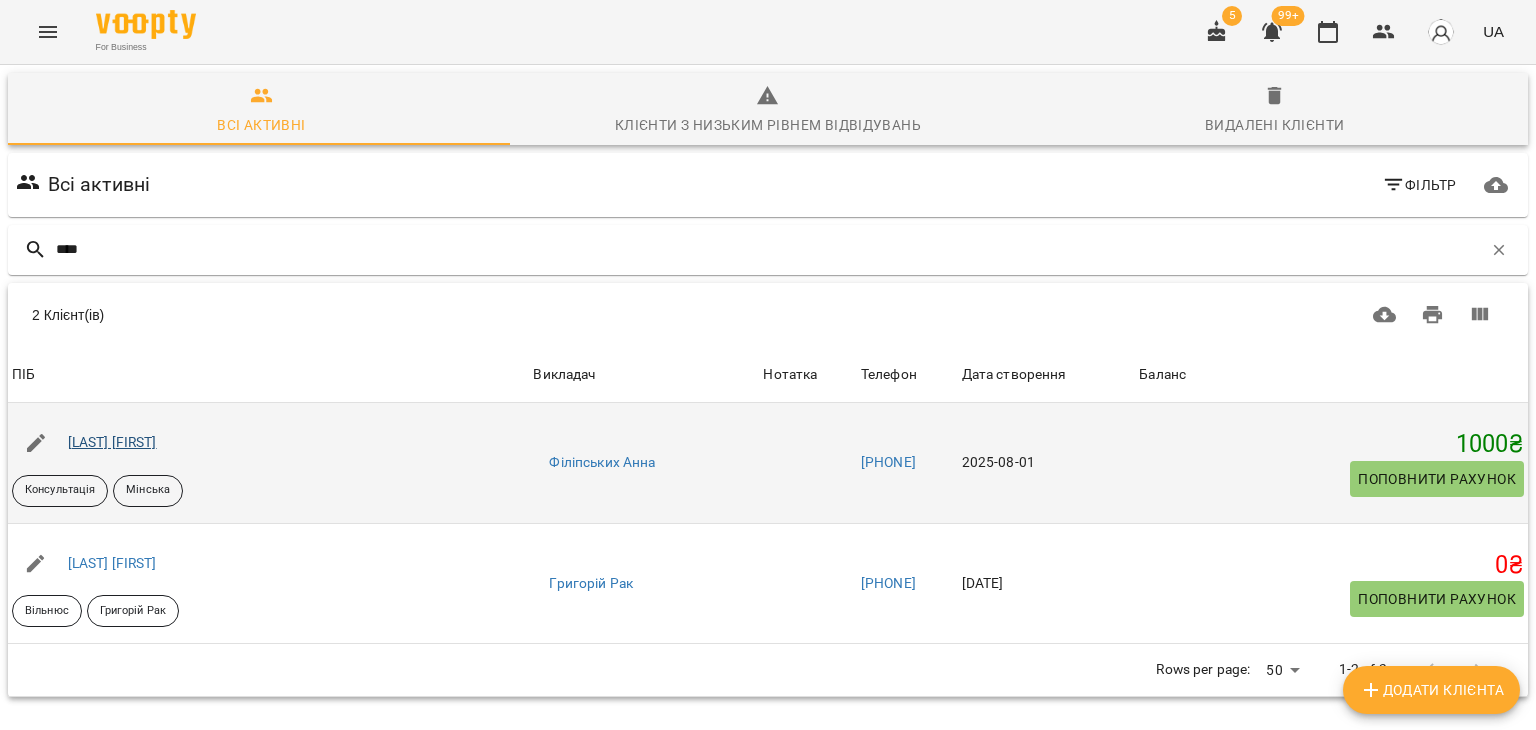 type on "****" 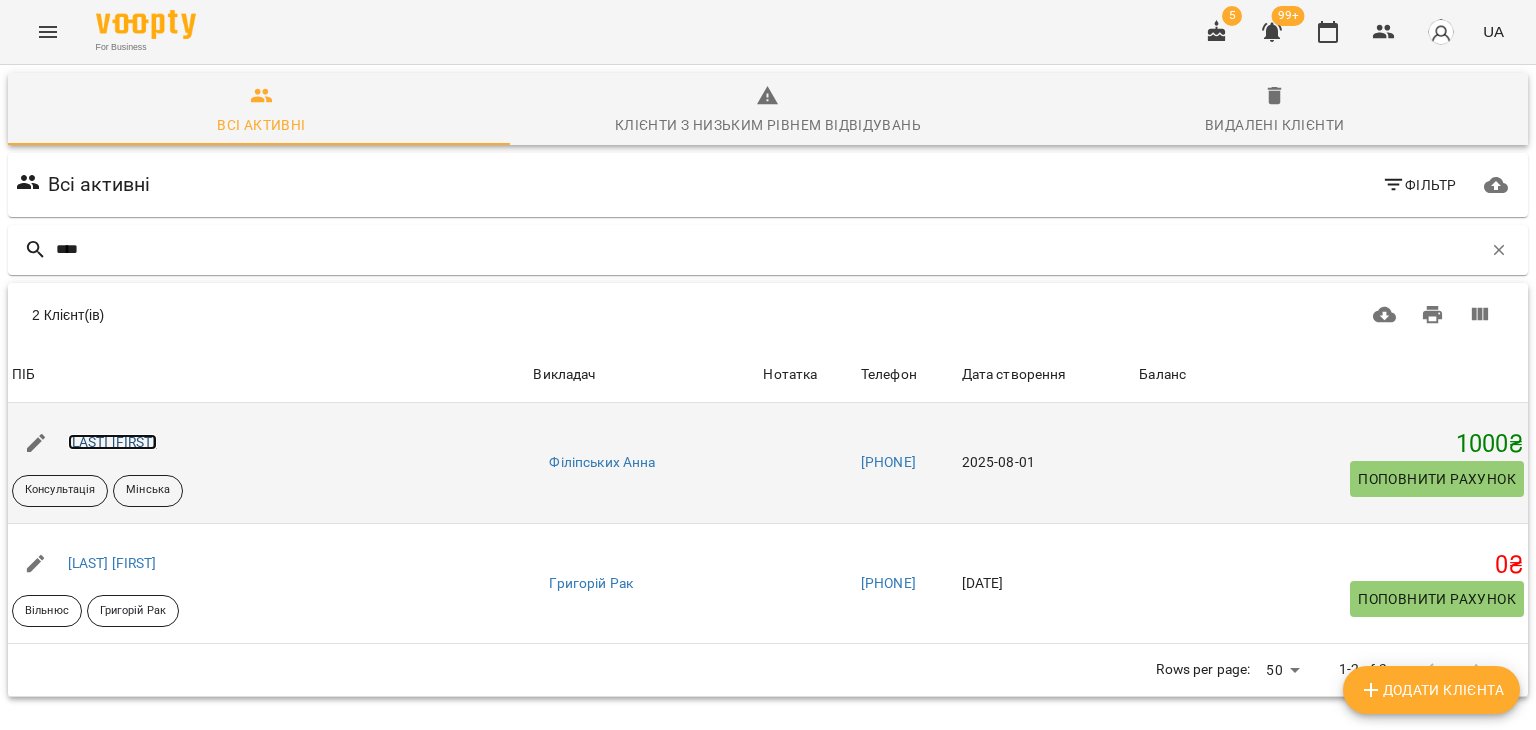 click on "[LAST] [FIRST]" at bounding box center [112, 442] 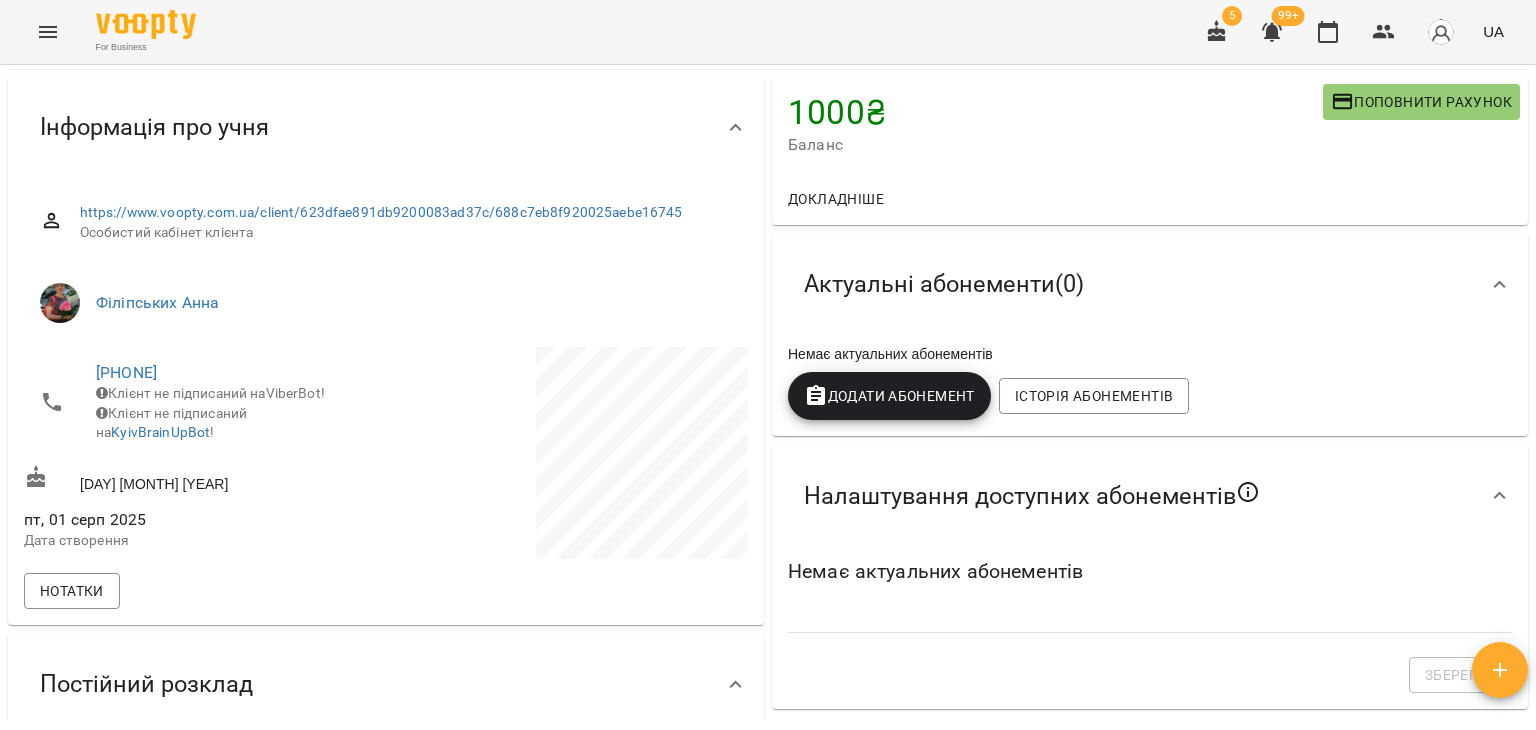 scroll, scrollTop: 159, scrollLeft: 0, axis: vertical 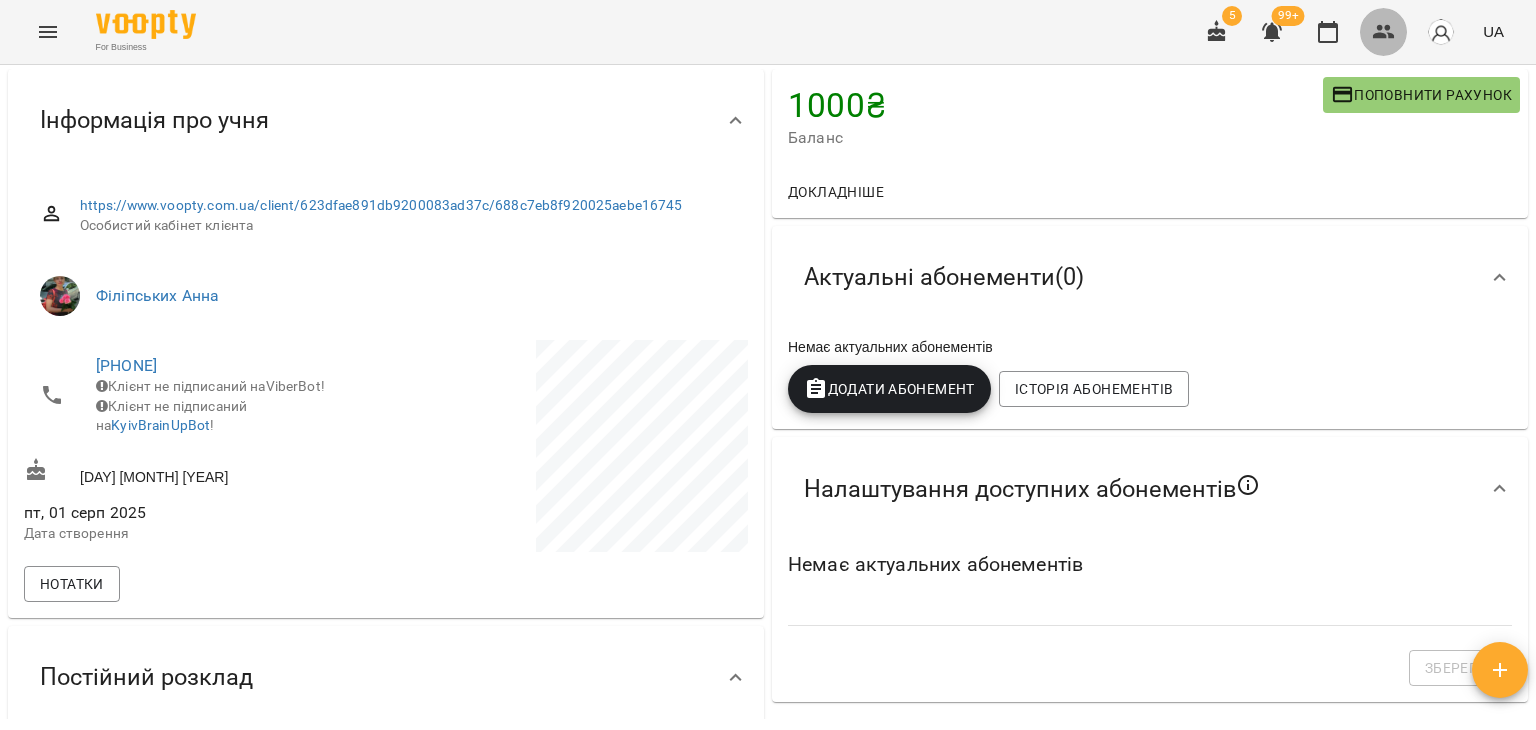 click at bounding box center (1384, 32) 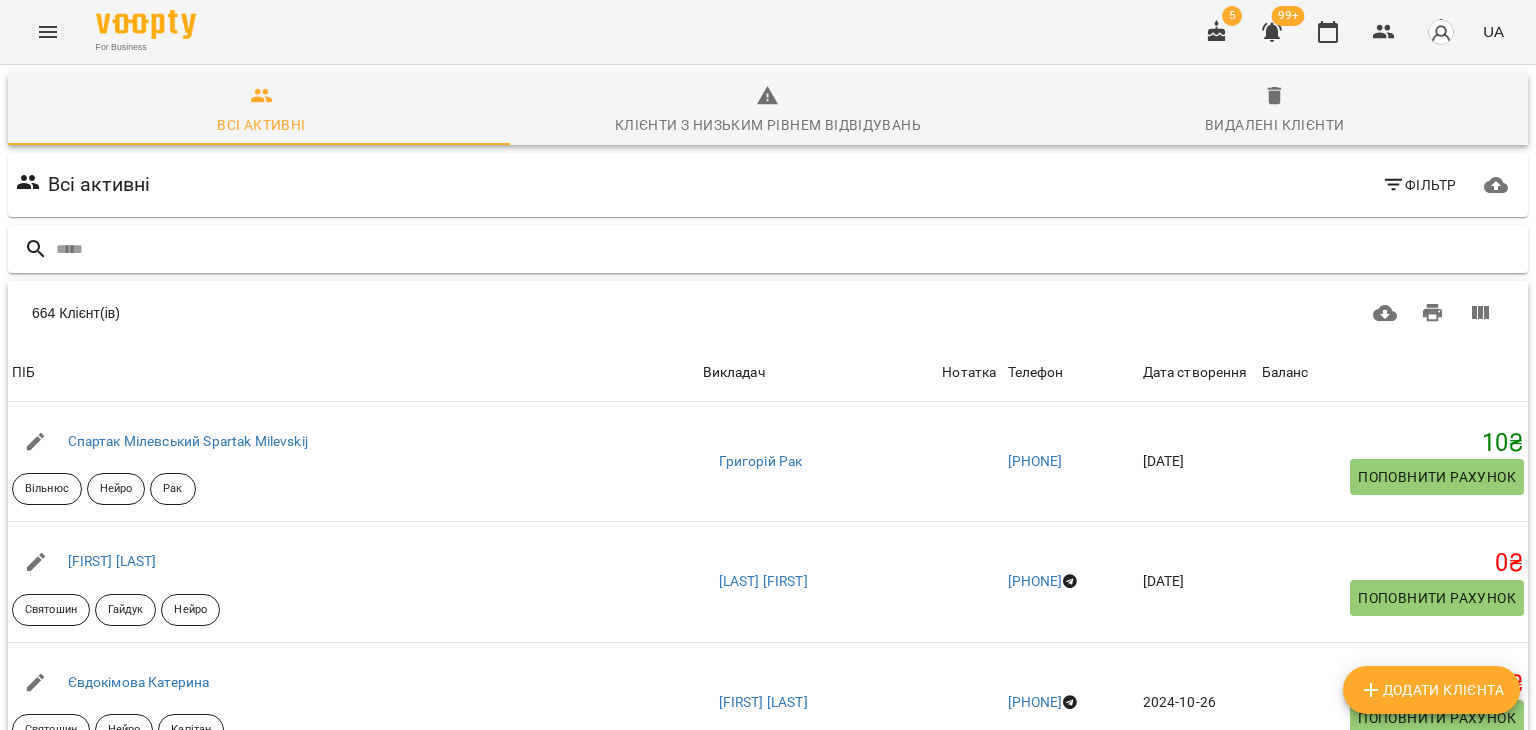 click at bounding box center (788, 249) 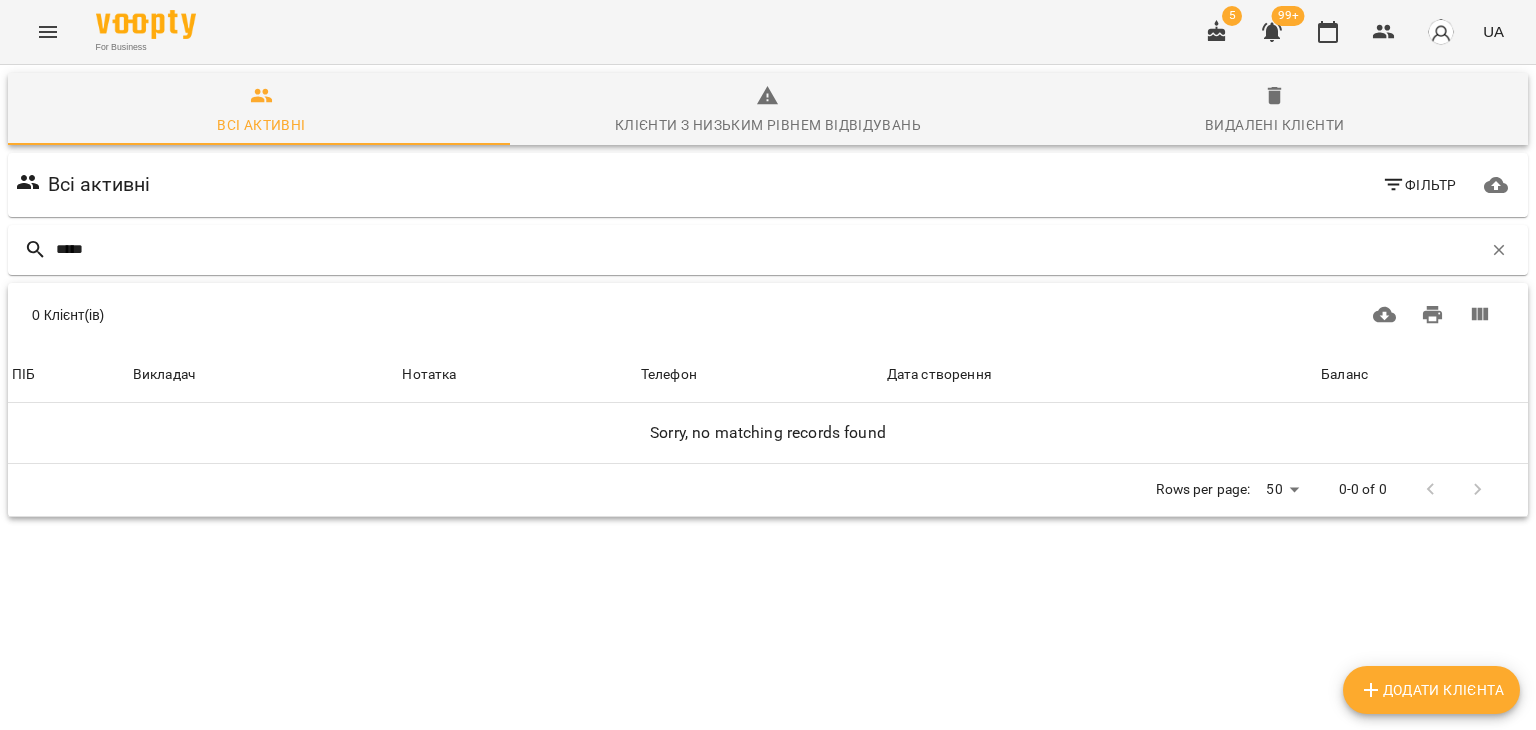 type on "*****" 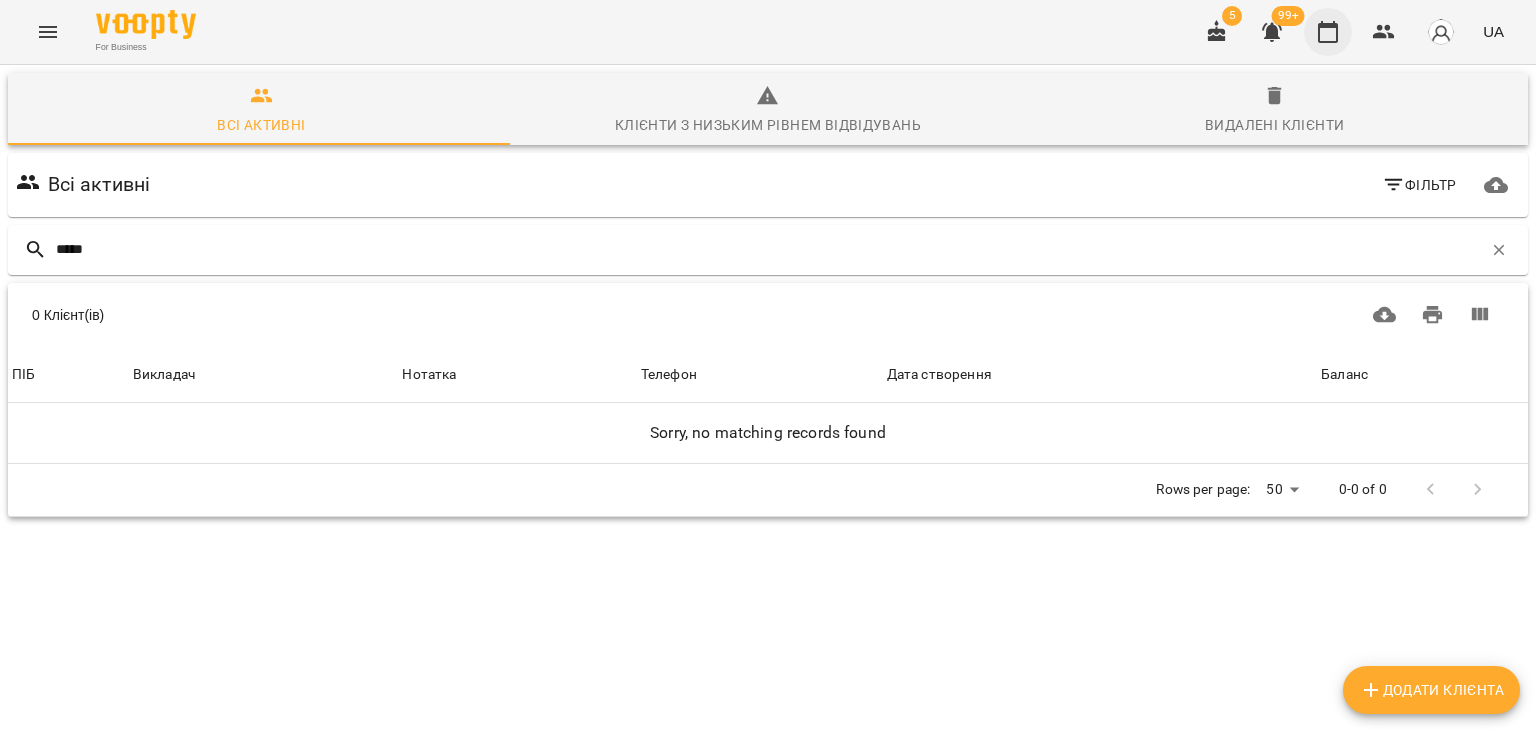 click at bounding box center [1328, 32] 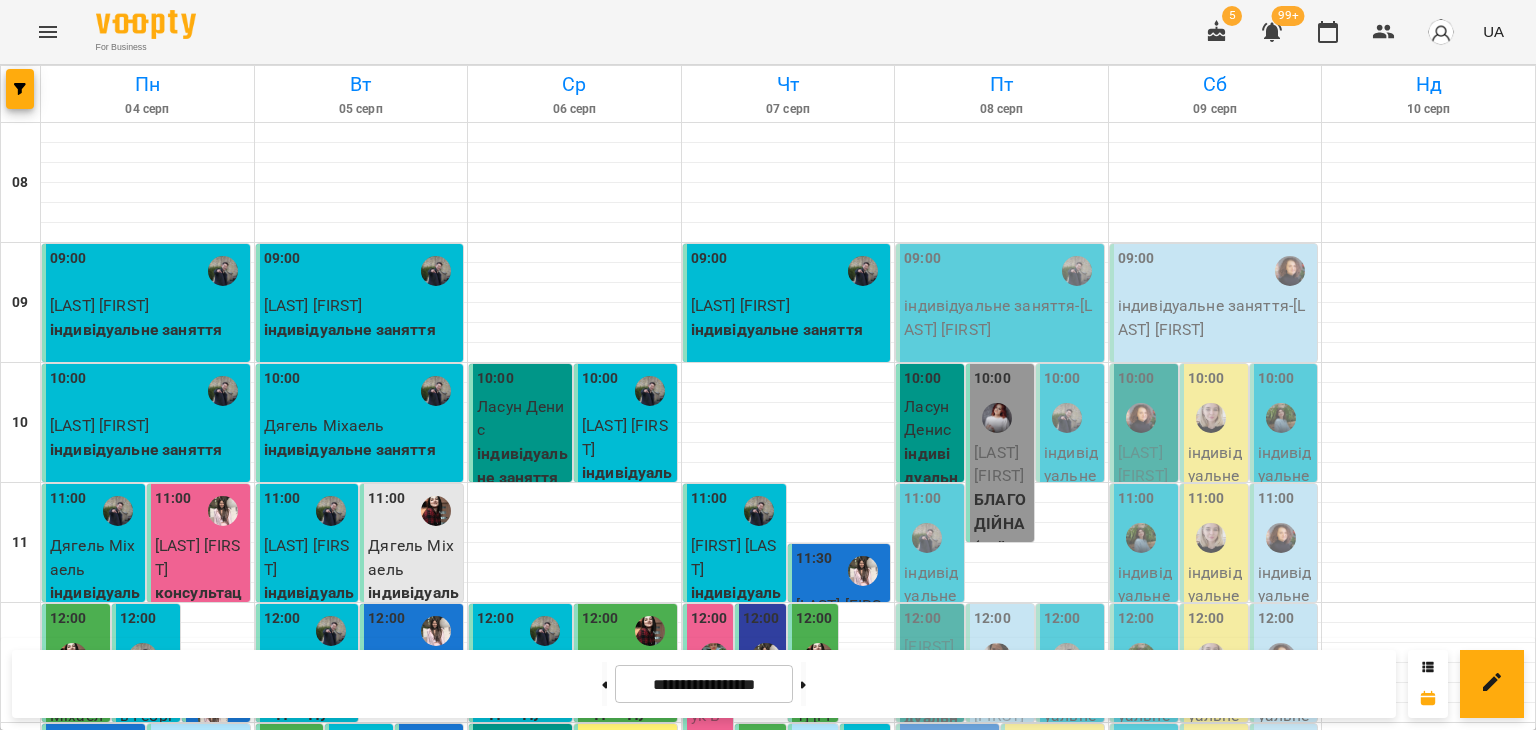 scroll, scrollTop: 1100, scrollLeft: 0, axis: vertical 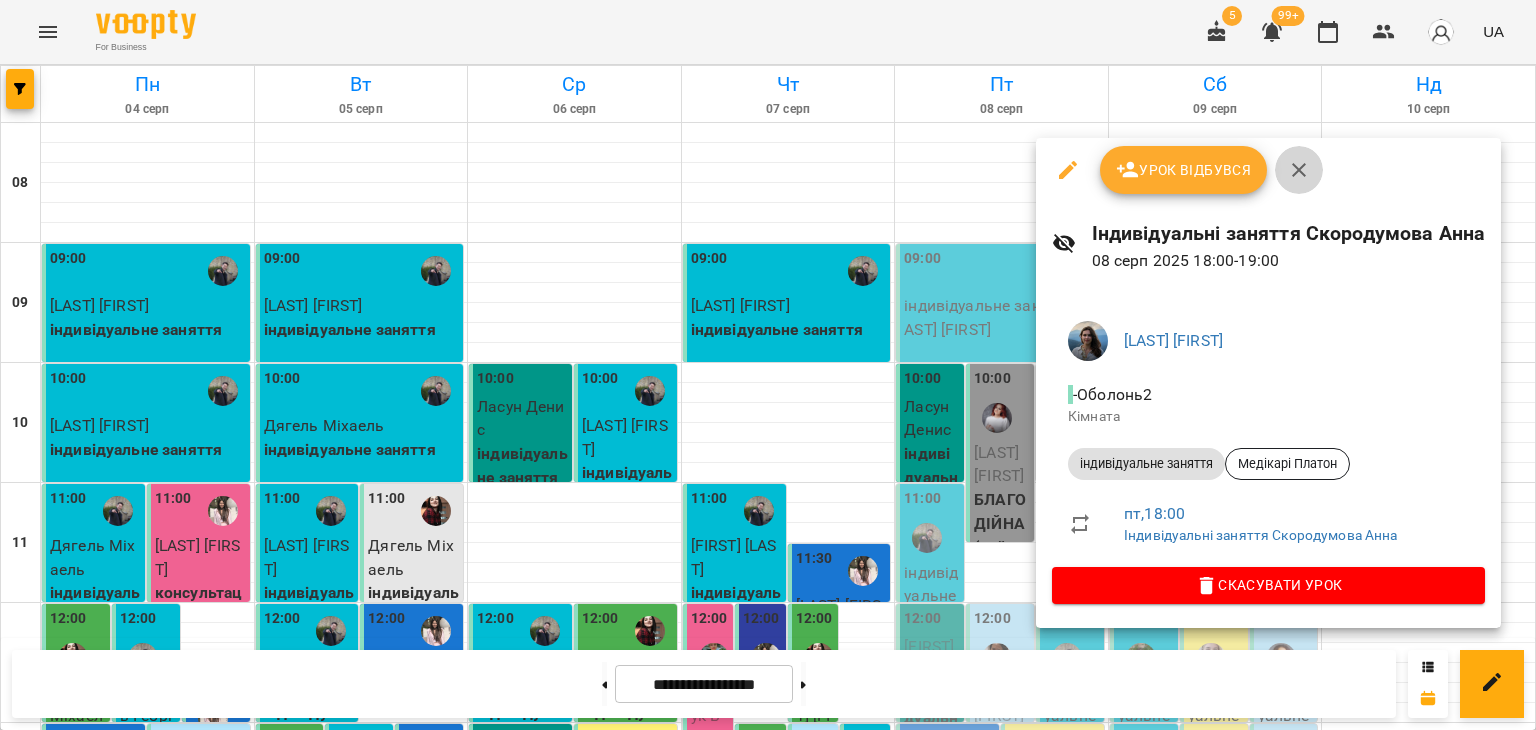 click at bounding box center (1299, 170) 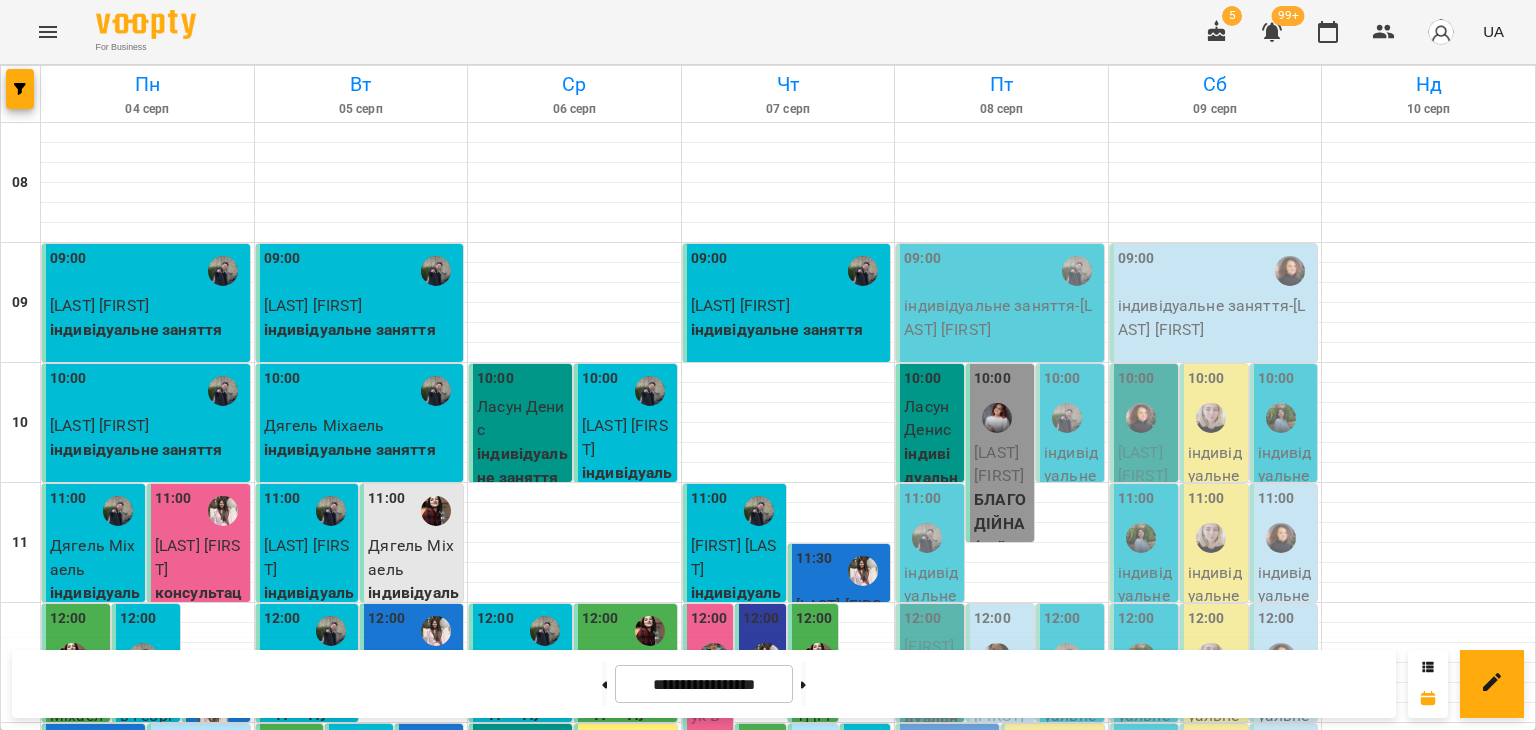 click on "18:30" at bounding box center (1002, 1431) 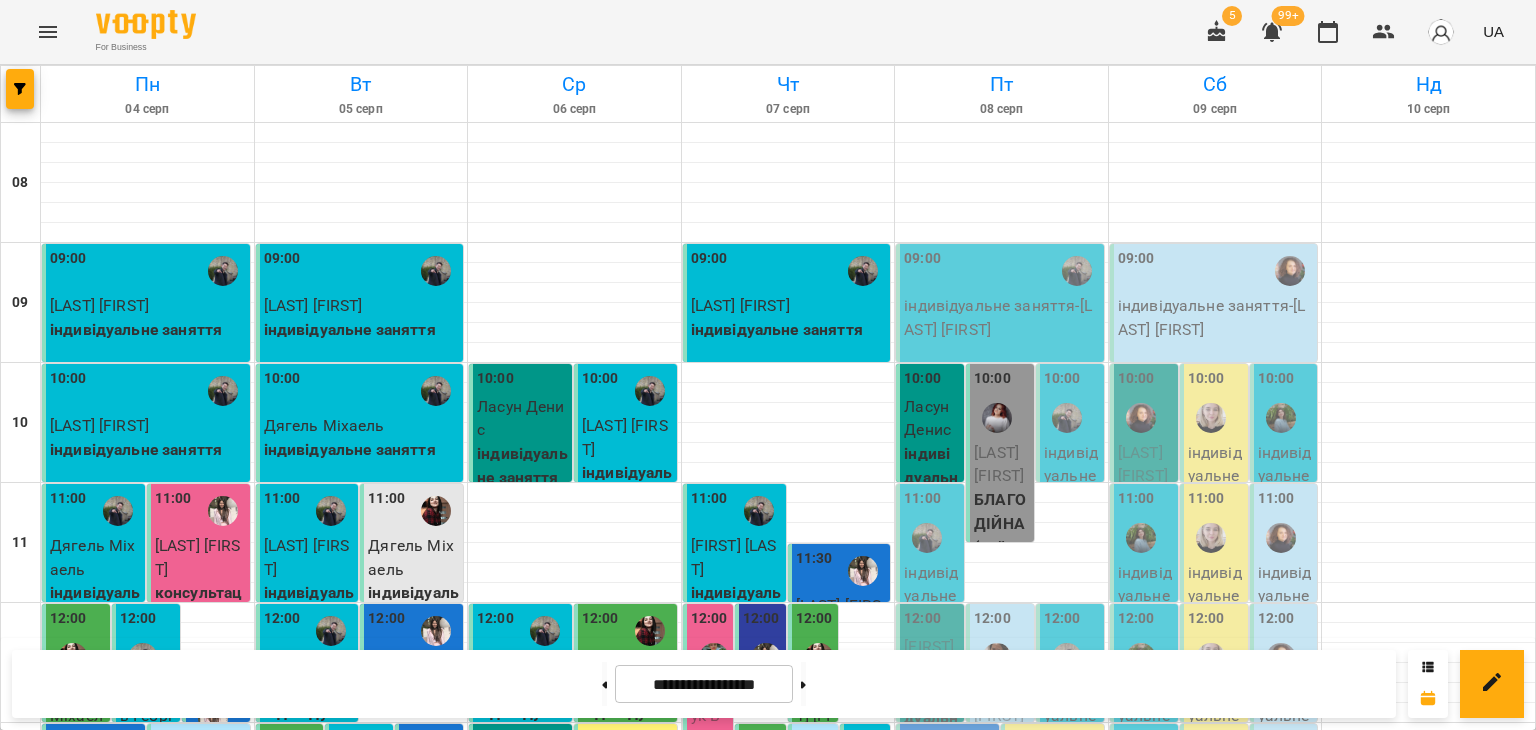click on "18:00" at bounding box center (912, 1371) 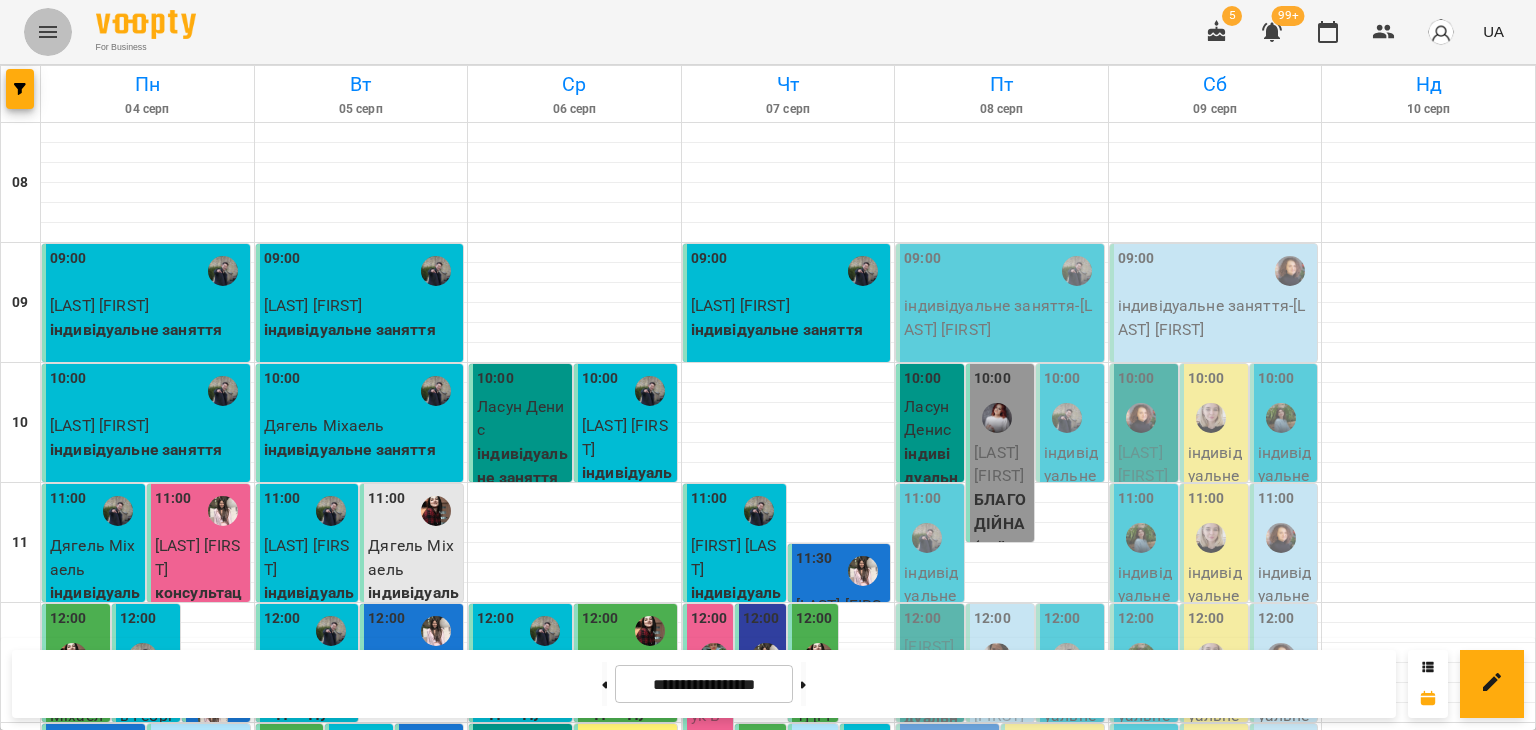 click 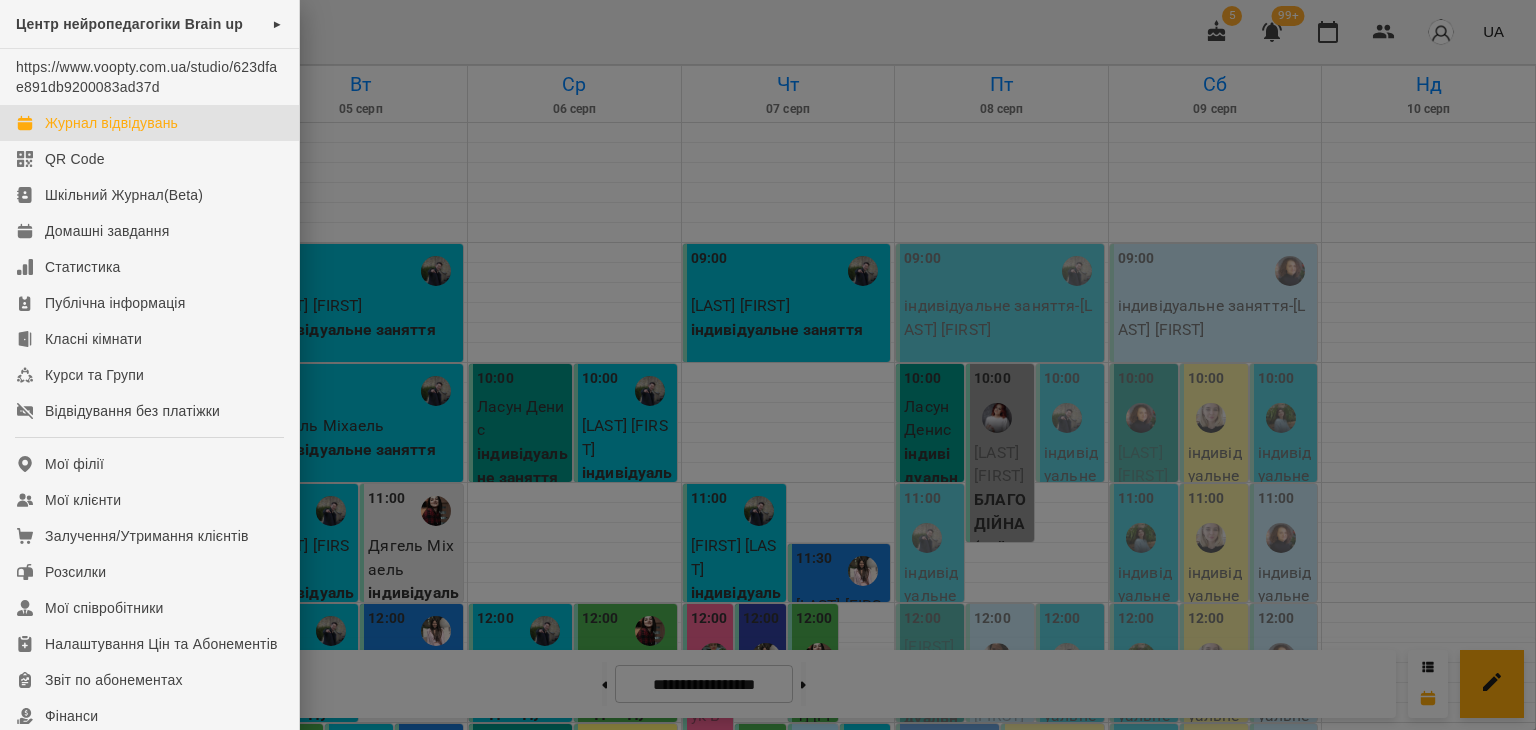 click at bounding box center (768, 365) 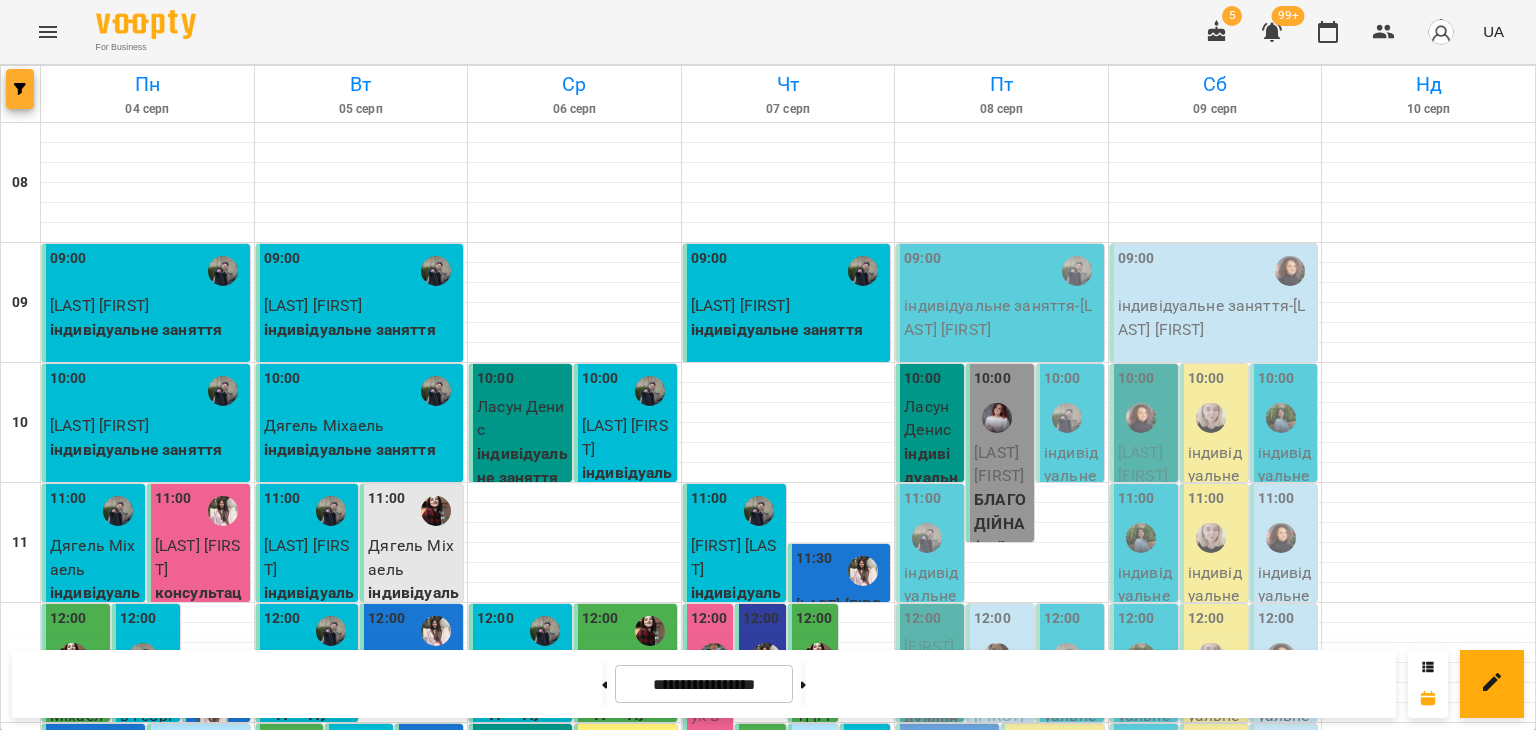 click at bounding box center [20, 89] 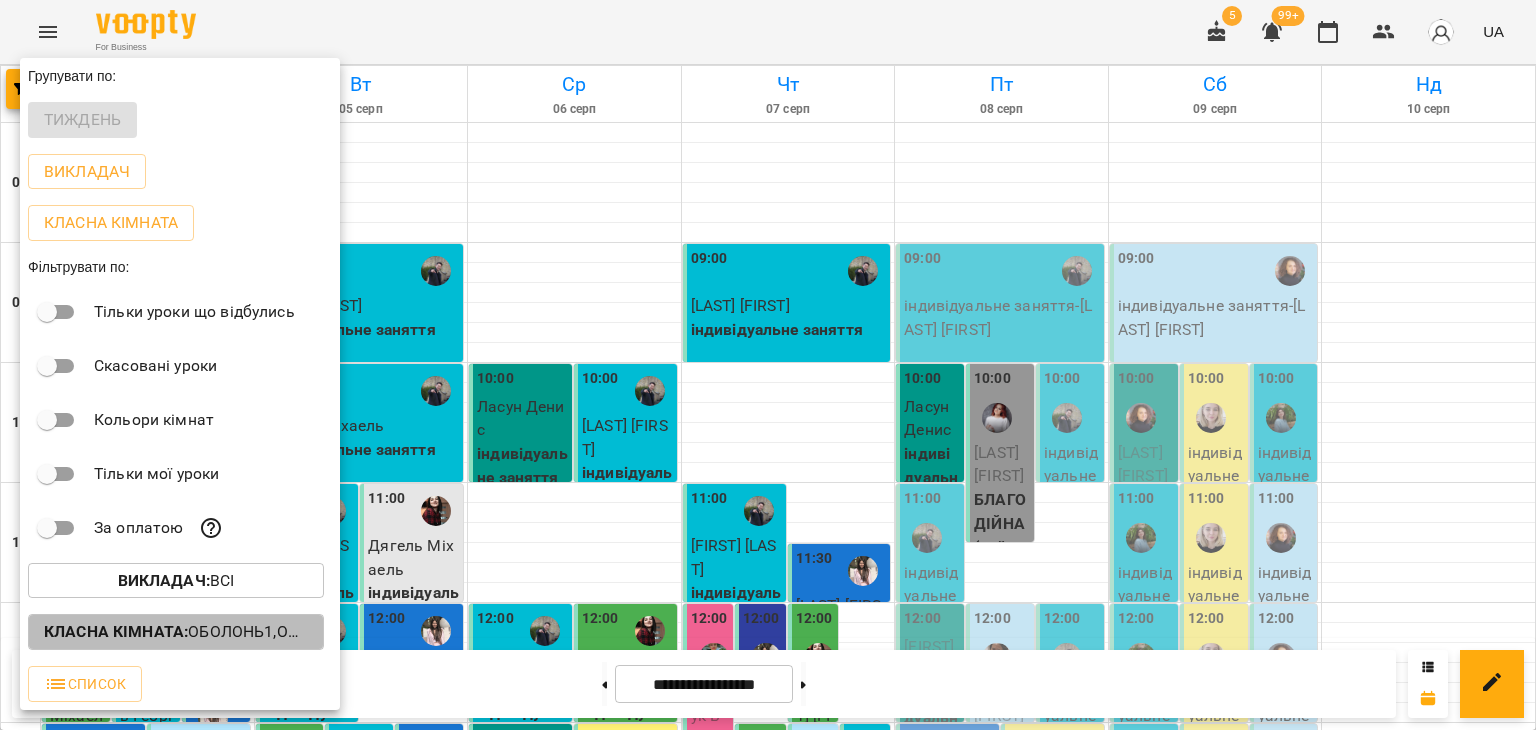 click on "Класна кімната :  Оболонь1,Оболонь2,Оболонь3,Оболонь4,Оболонь5 (логоп.),Оболонь6 (логоп.),Оболонь7,Оболонь8,Оболонь9,Оболонь10" at bounding box center [176, 632] 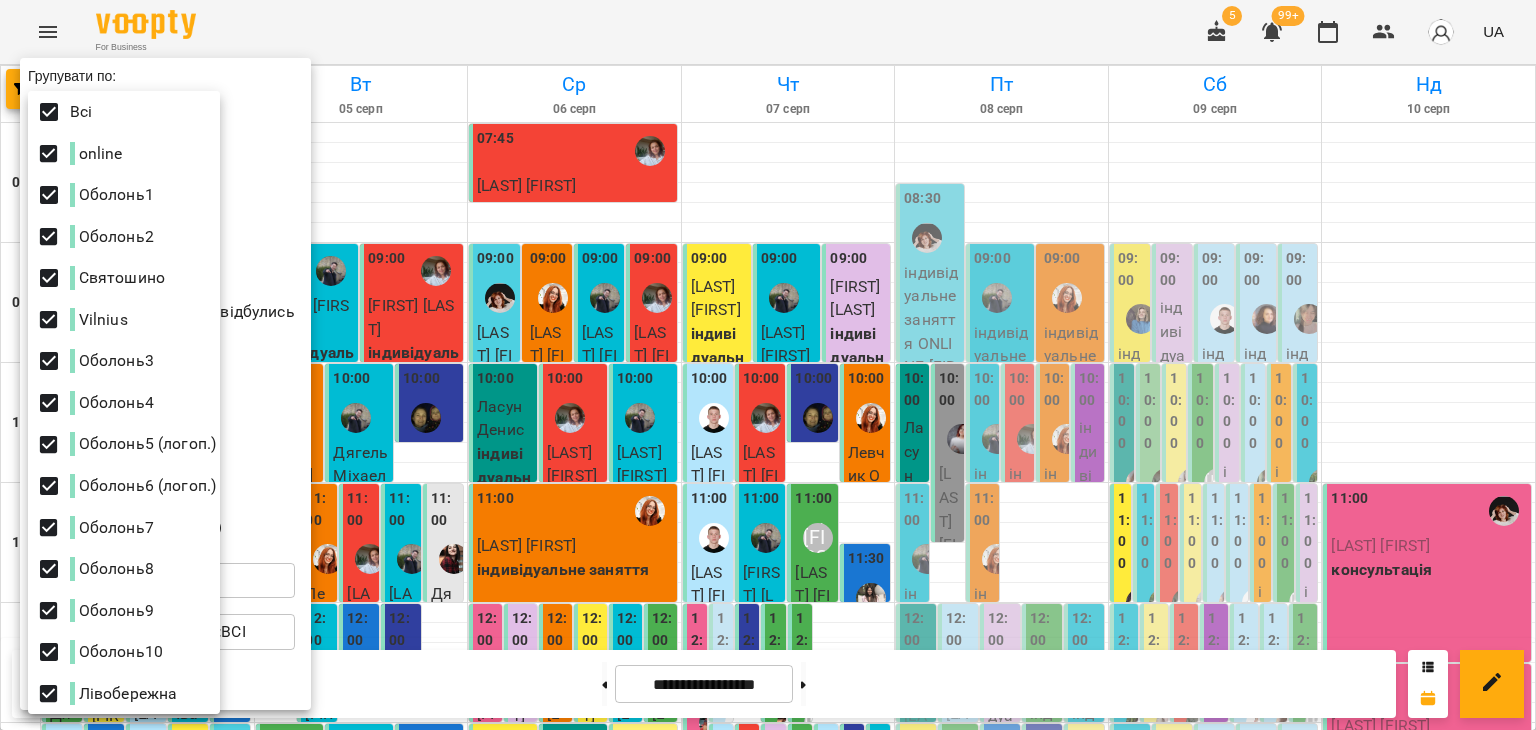 click at bounding box center (768, 365) 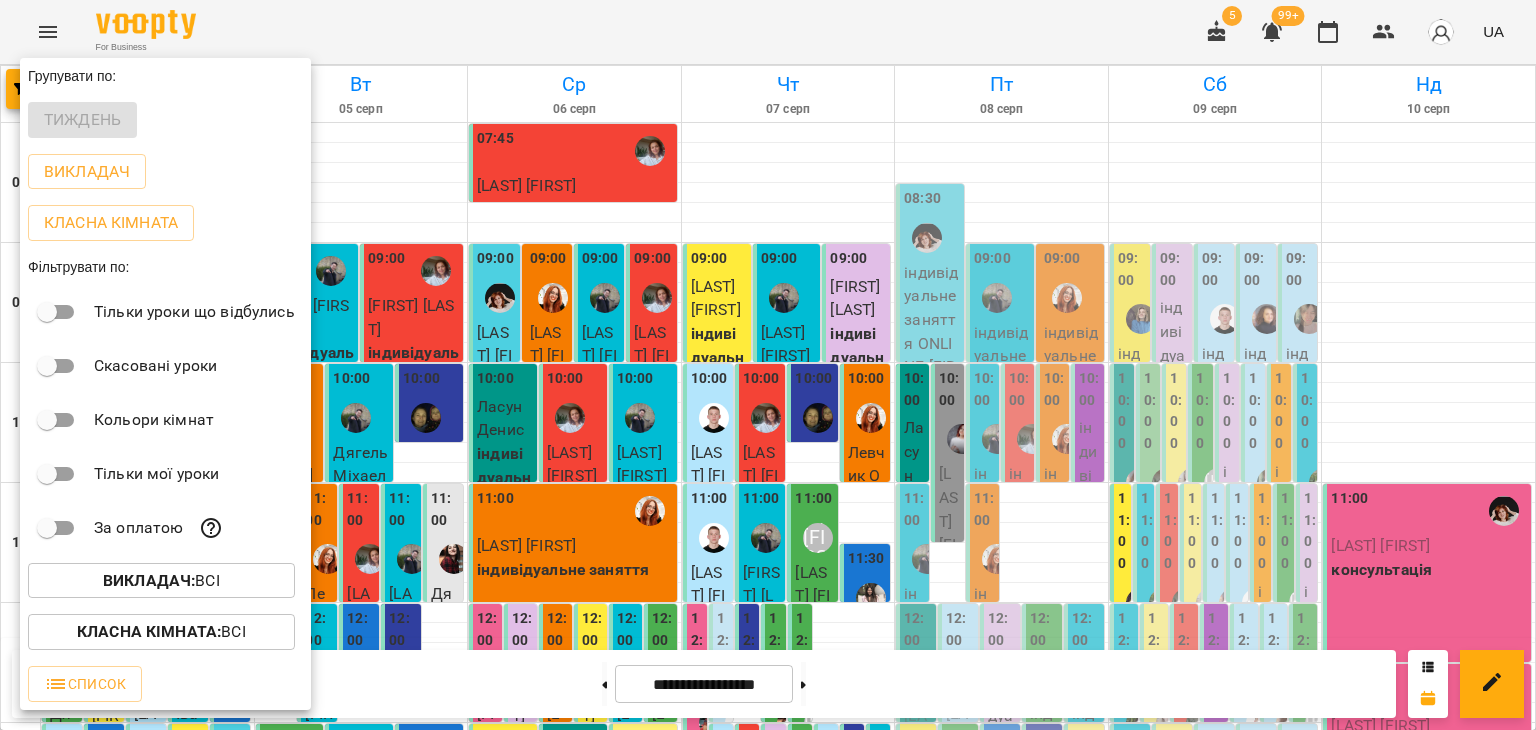 click at bounding box center [768, 365] 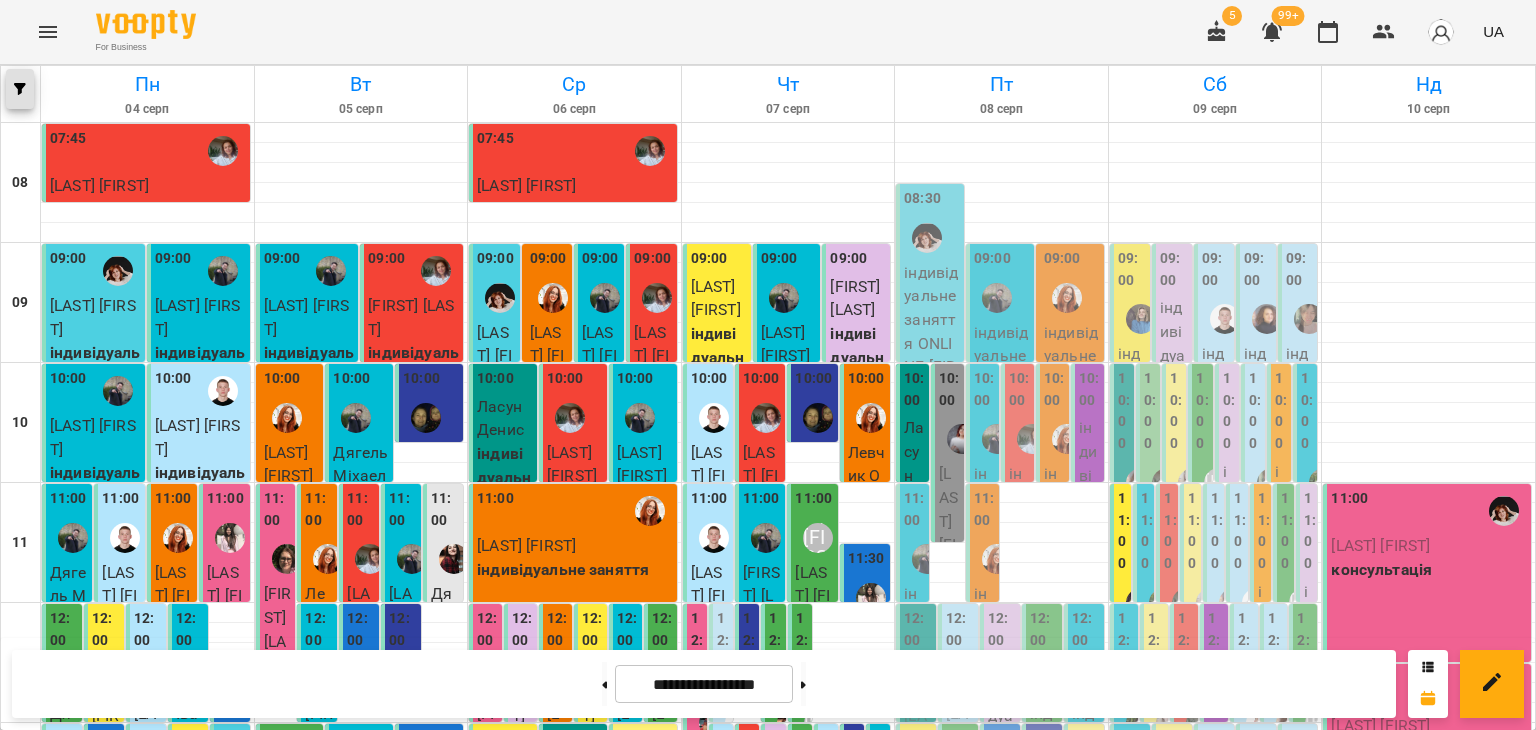 click at bounding box center (20, 89) 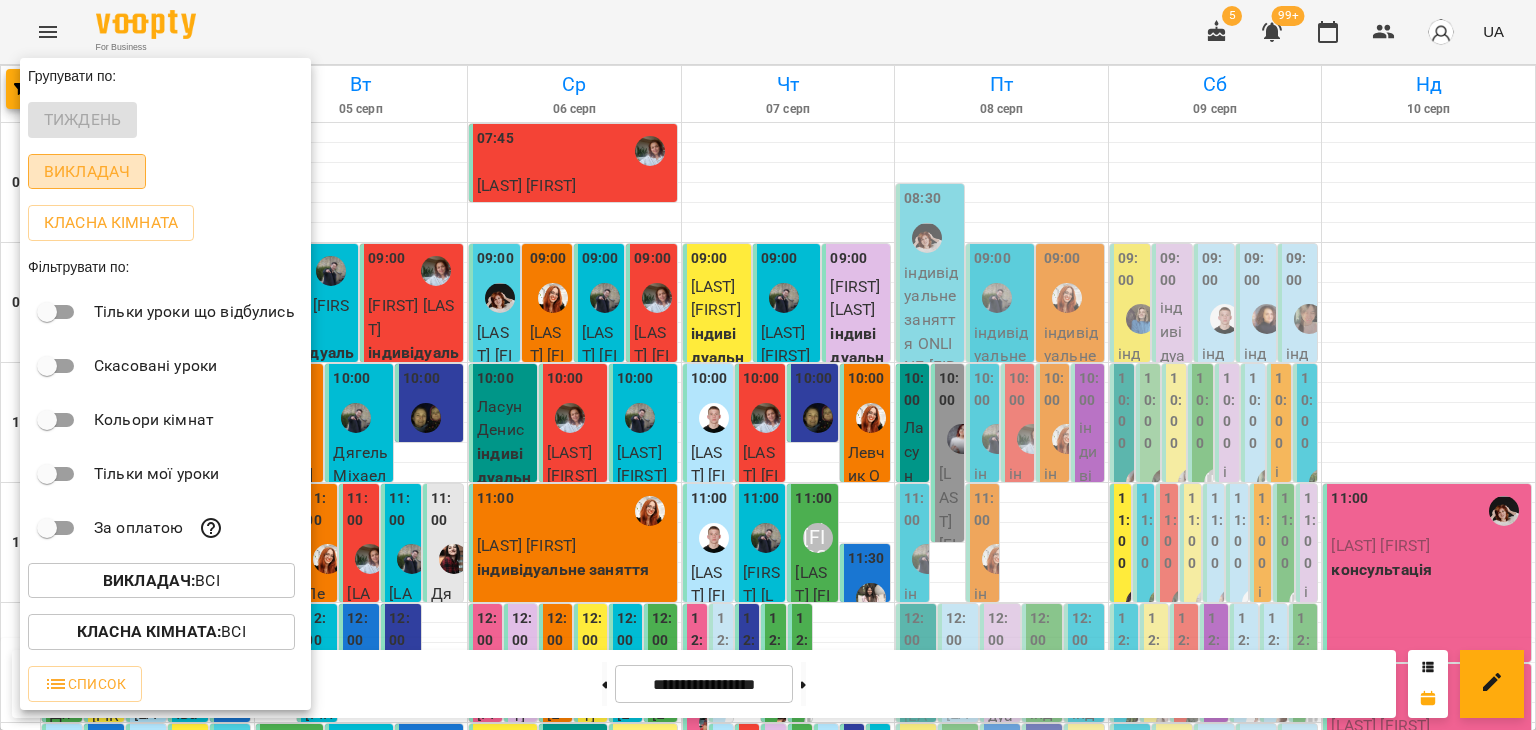 click on "Викладач" at bounding box center [87, 172] 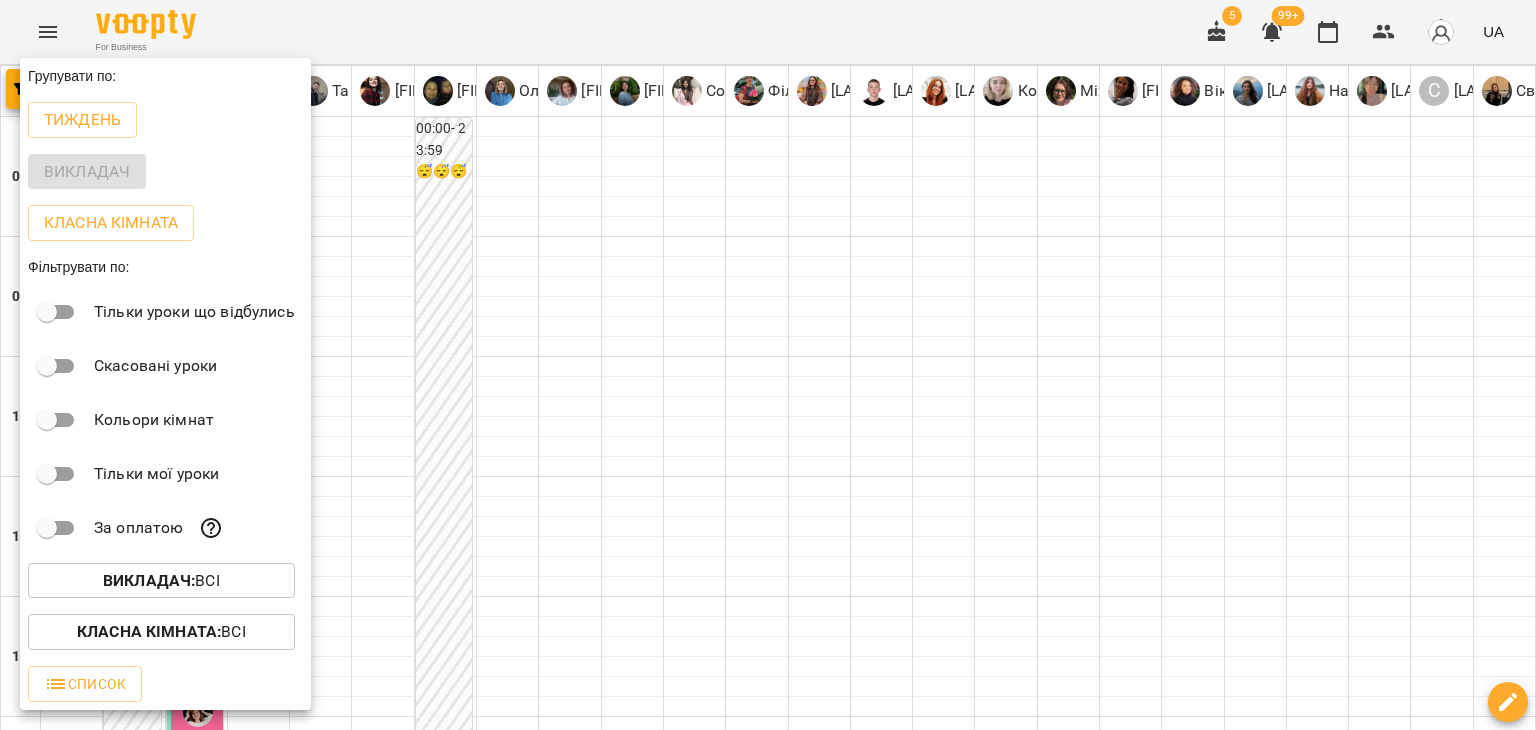 click at bounding box center [768, 365] 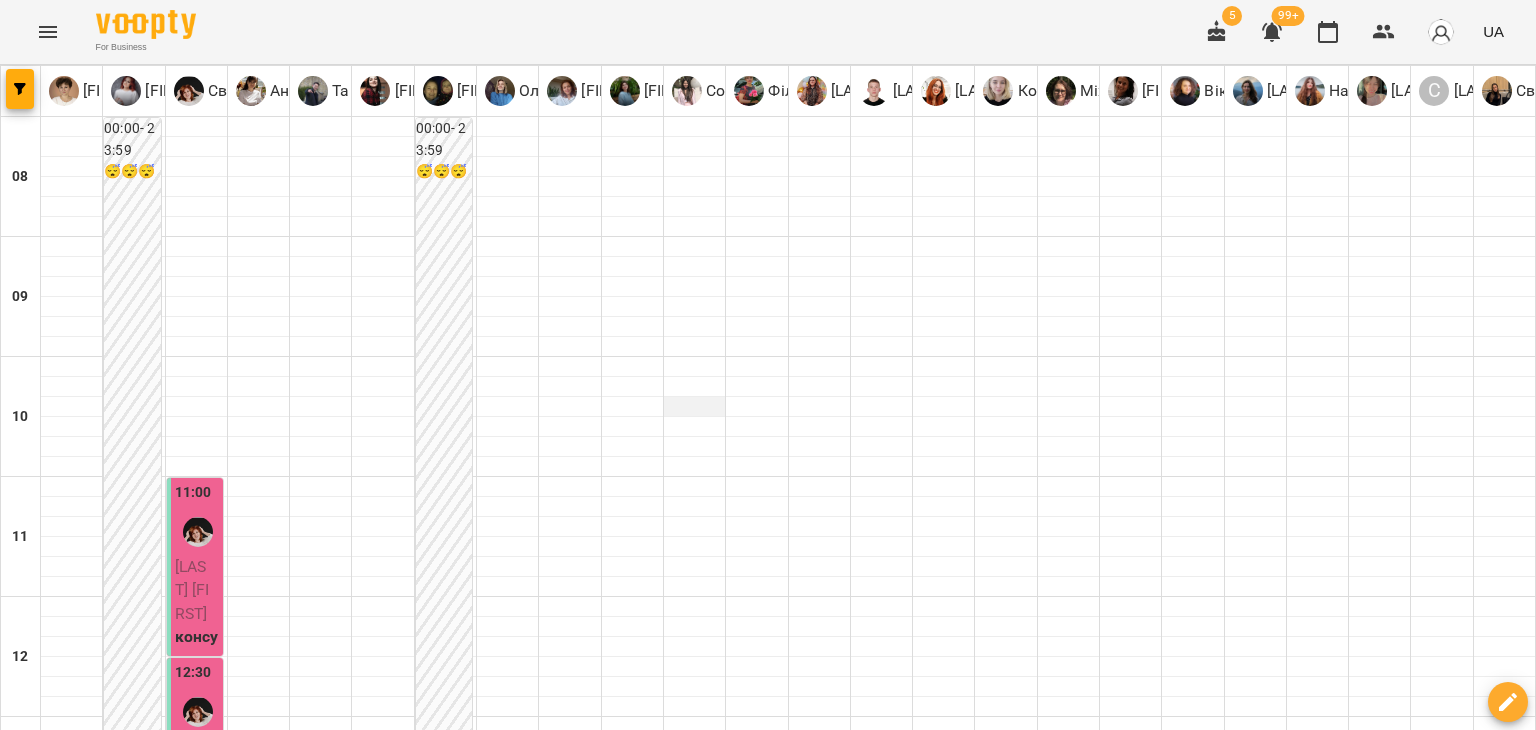 click at bounding box center [694, 407] 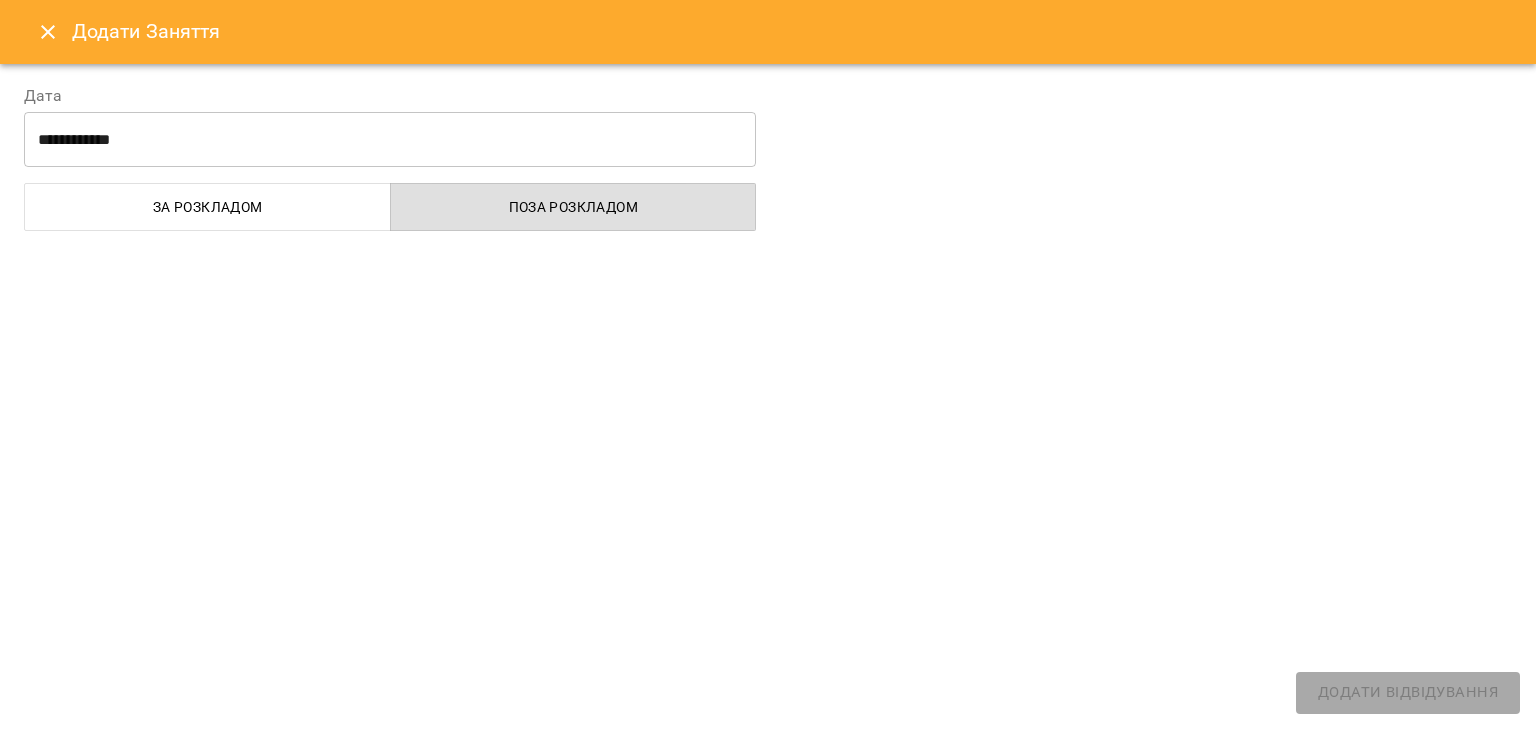 select 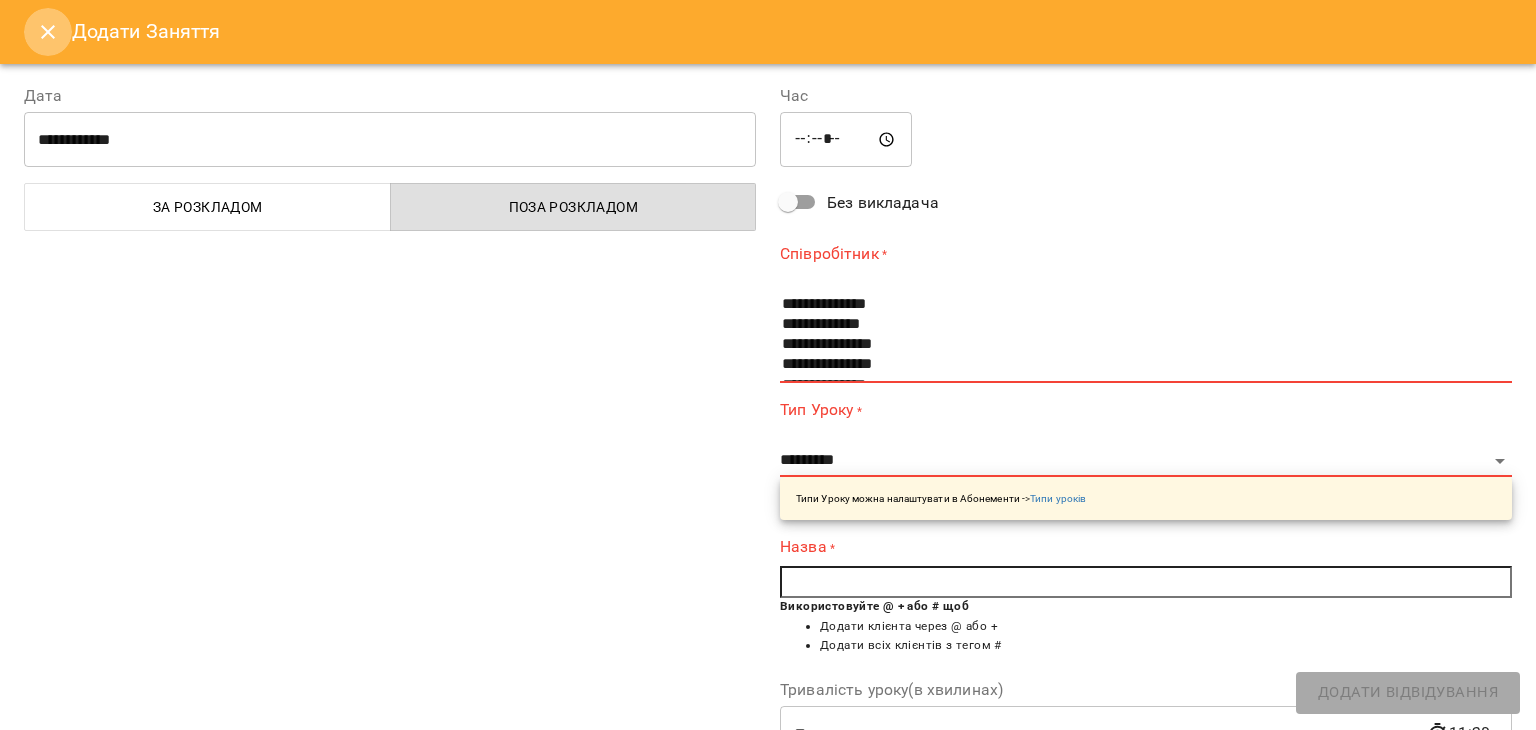 click 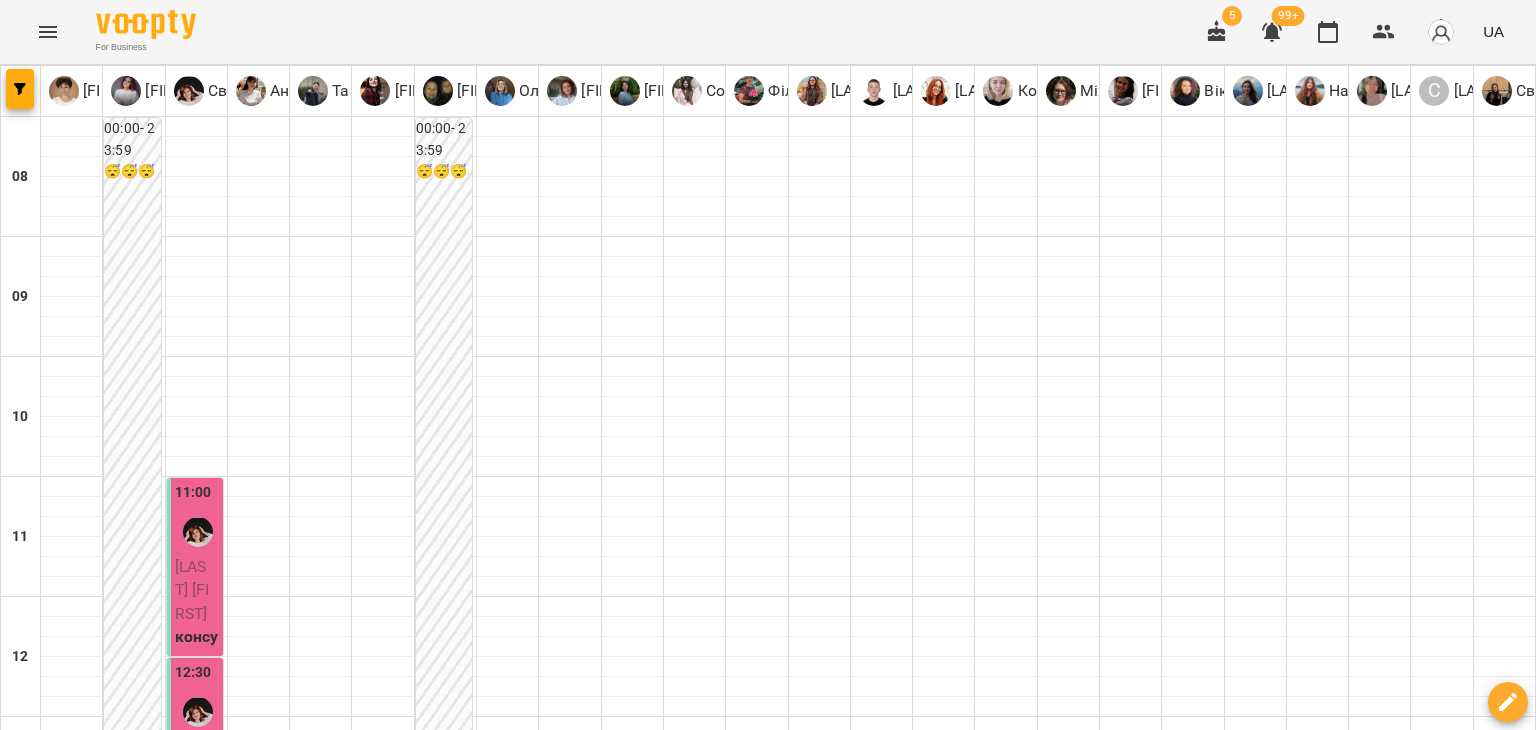 click on "For Business 5 99+ UA" at bounding box center [768, 32] 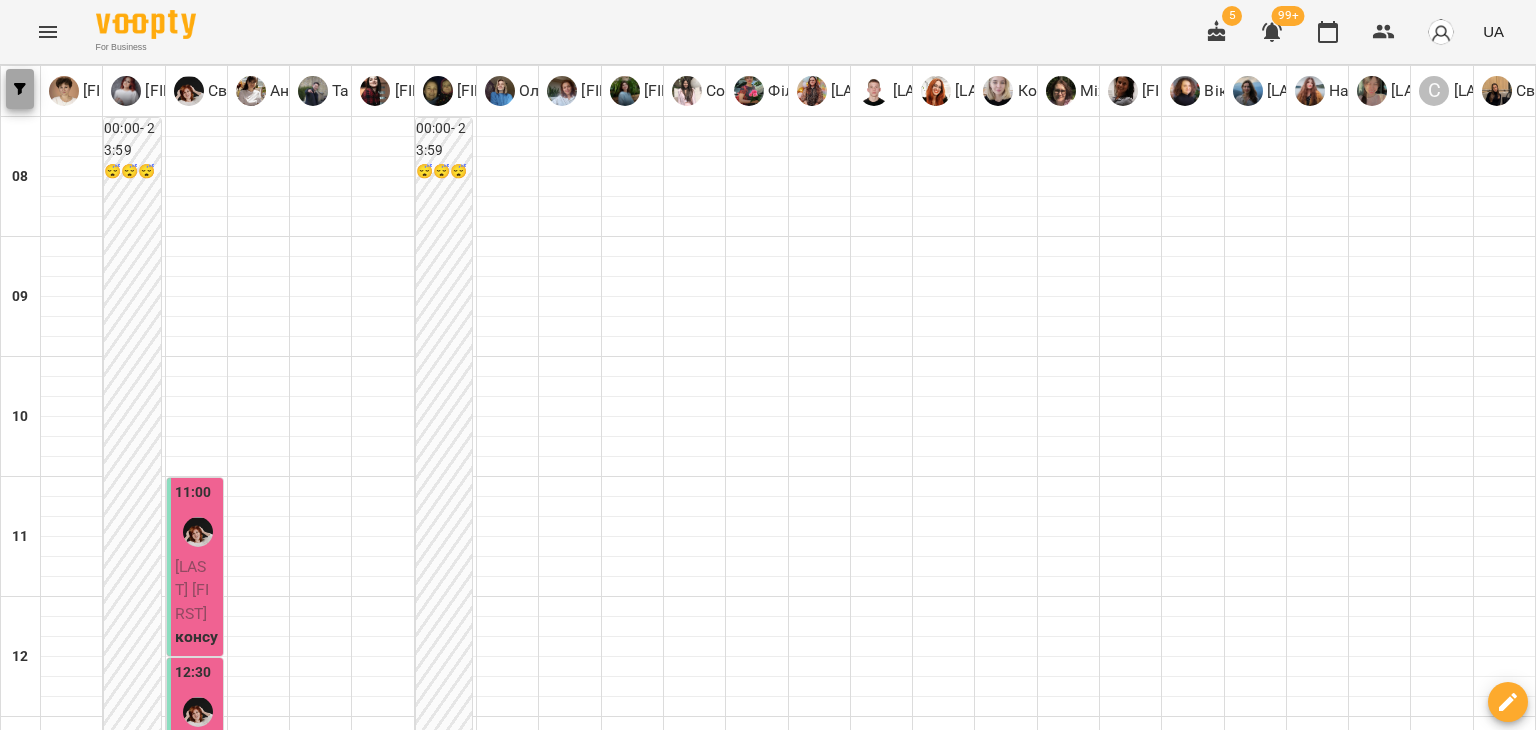 click at bounding box center (20, 89) 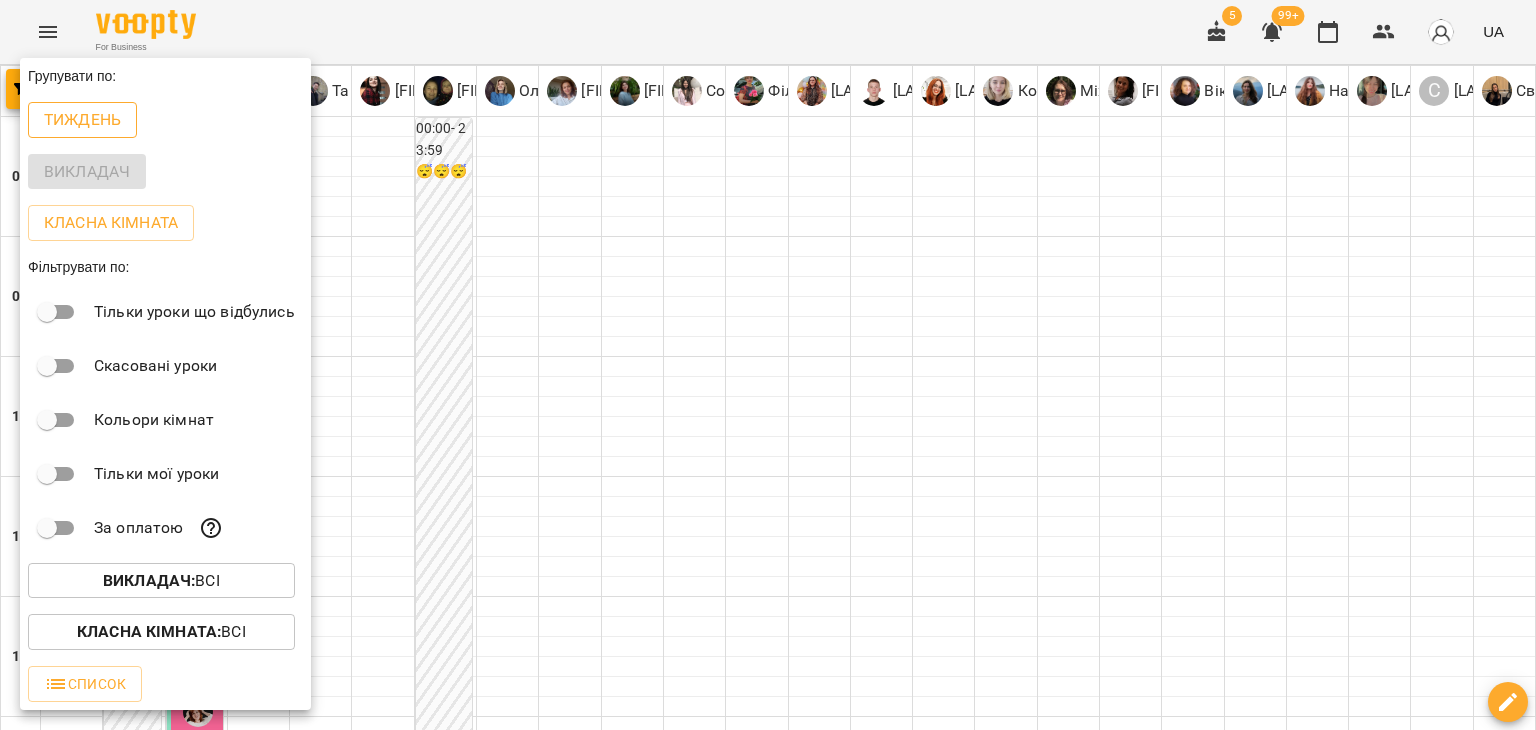 click on "Тиждень" at bounding box center (82, 120) 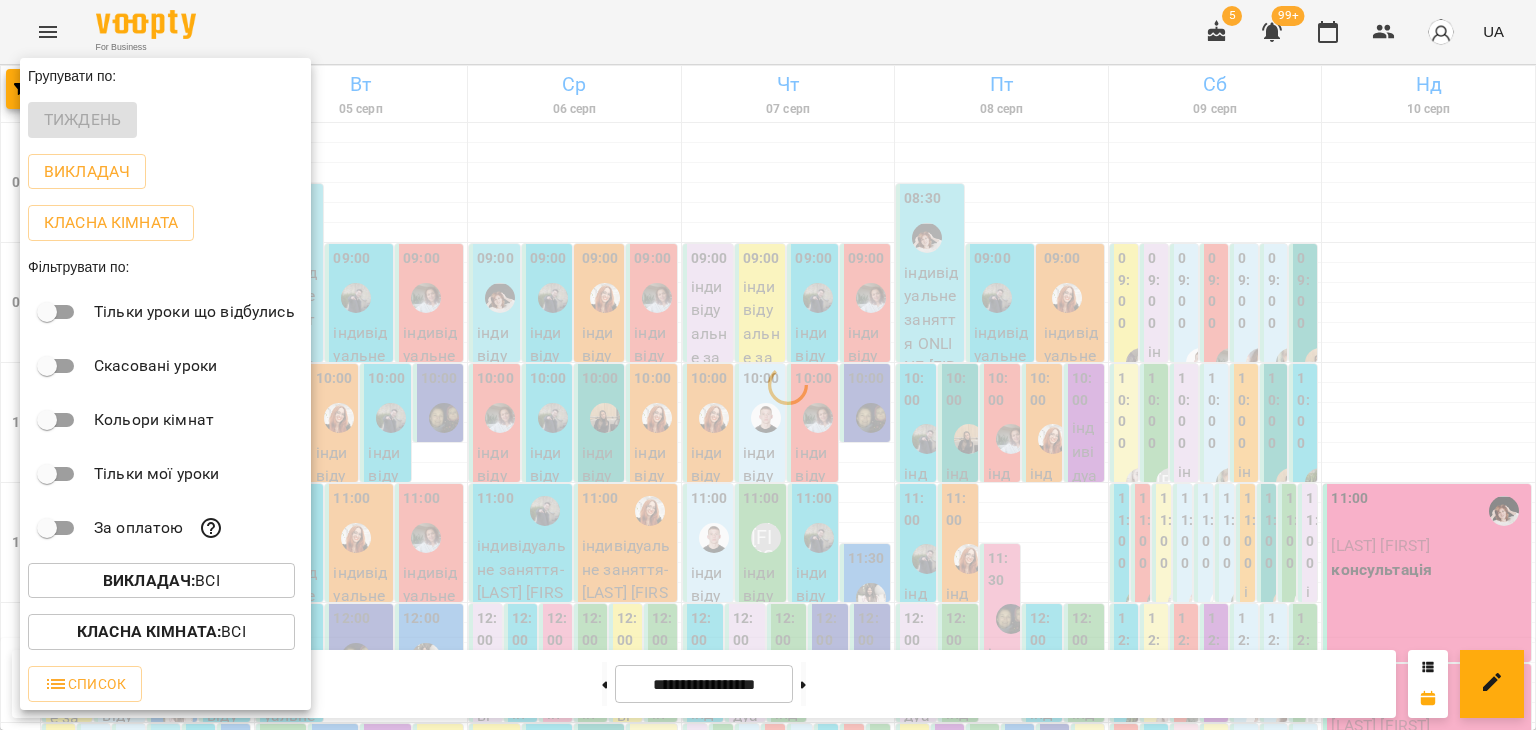 click at bounding box center [768, 365] 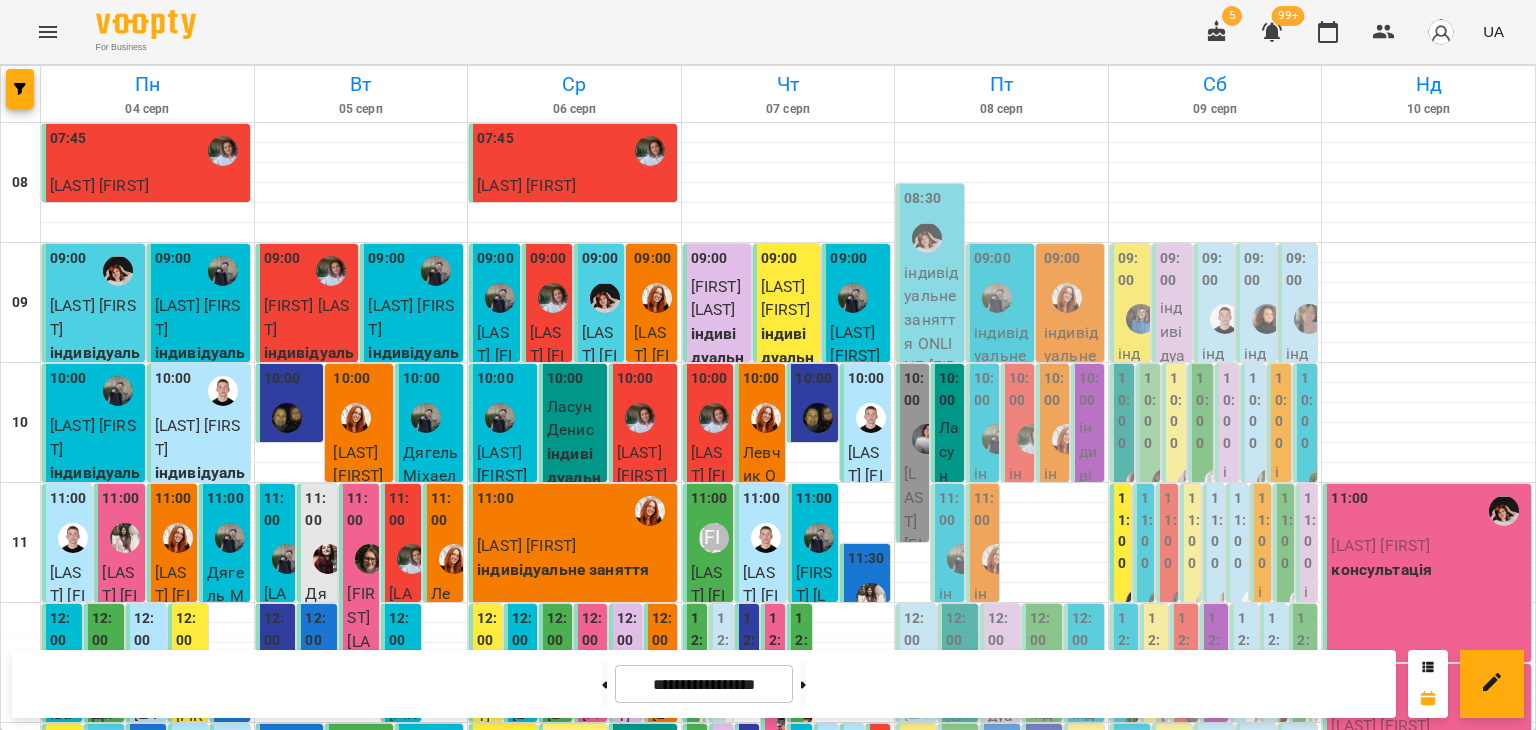 scroll, scrollTop: 1000, scrollLeft: 0, axis: vertical 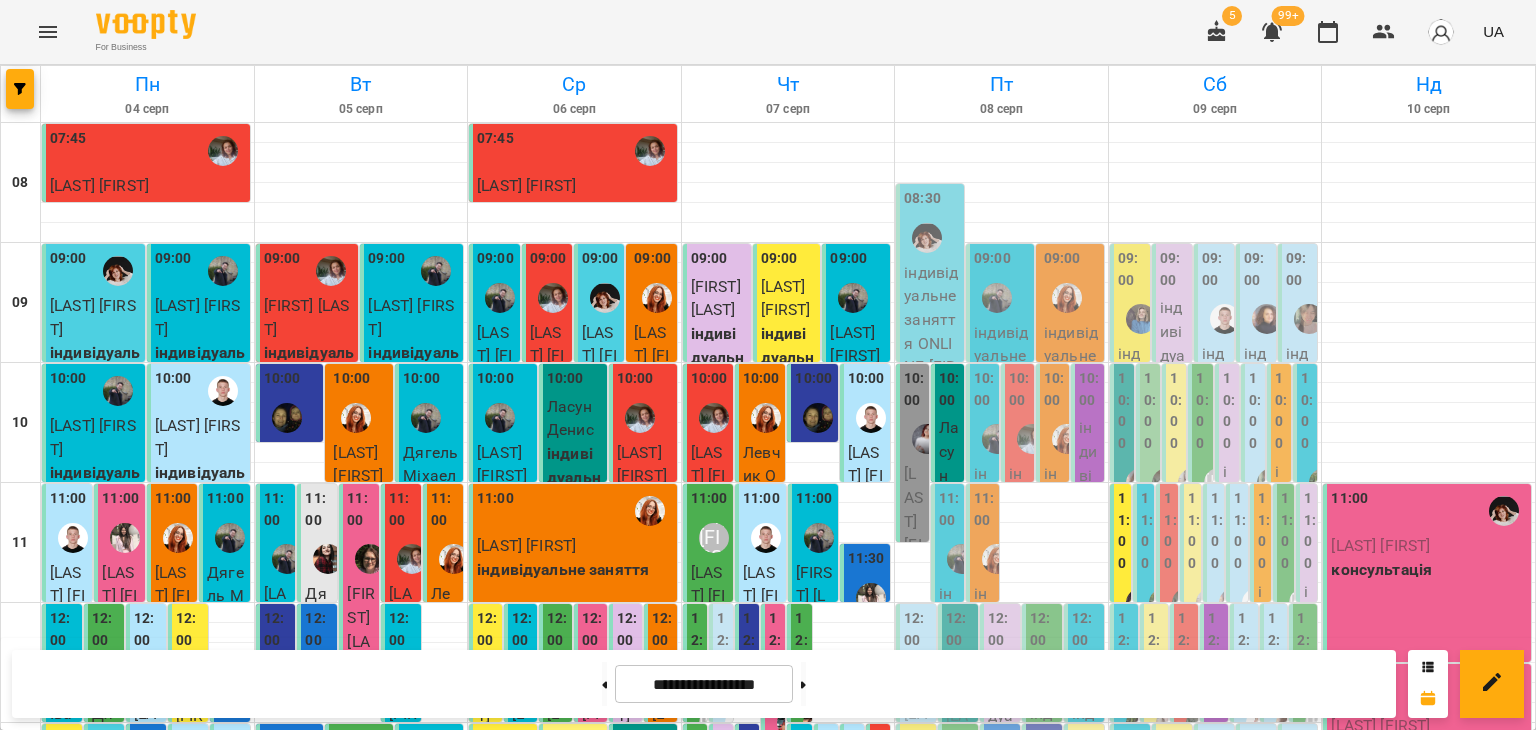 click on "18:00" at bounding box center [868, 1371] 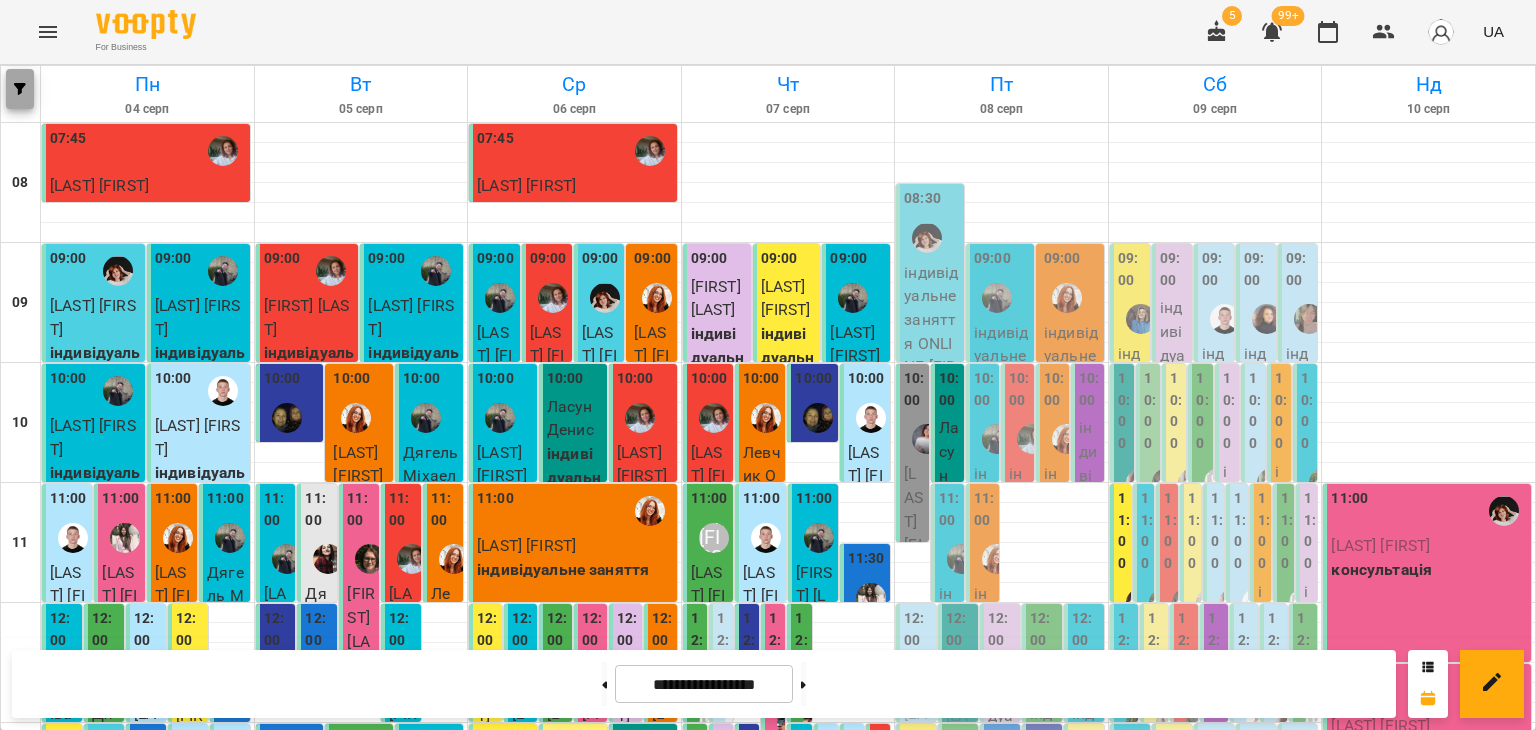 click at bounding box center (20, 89) 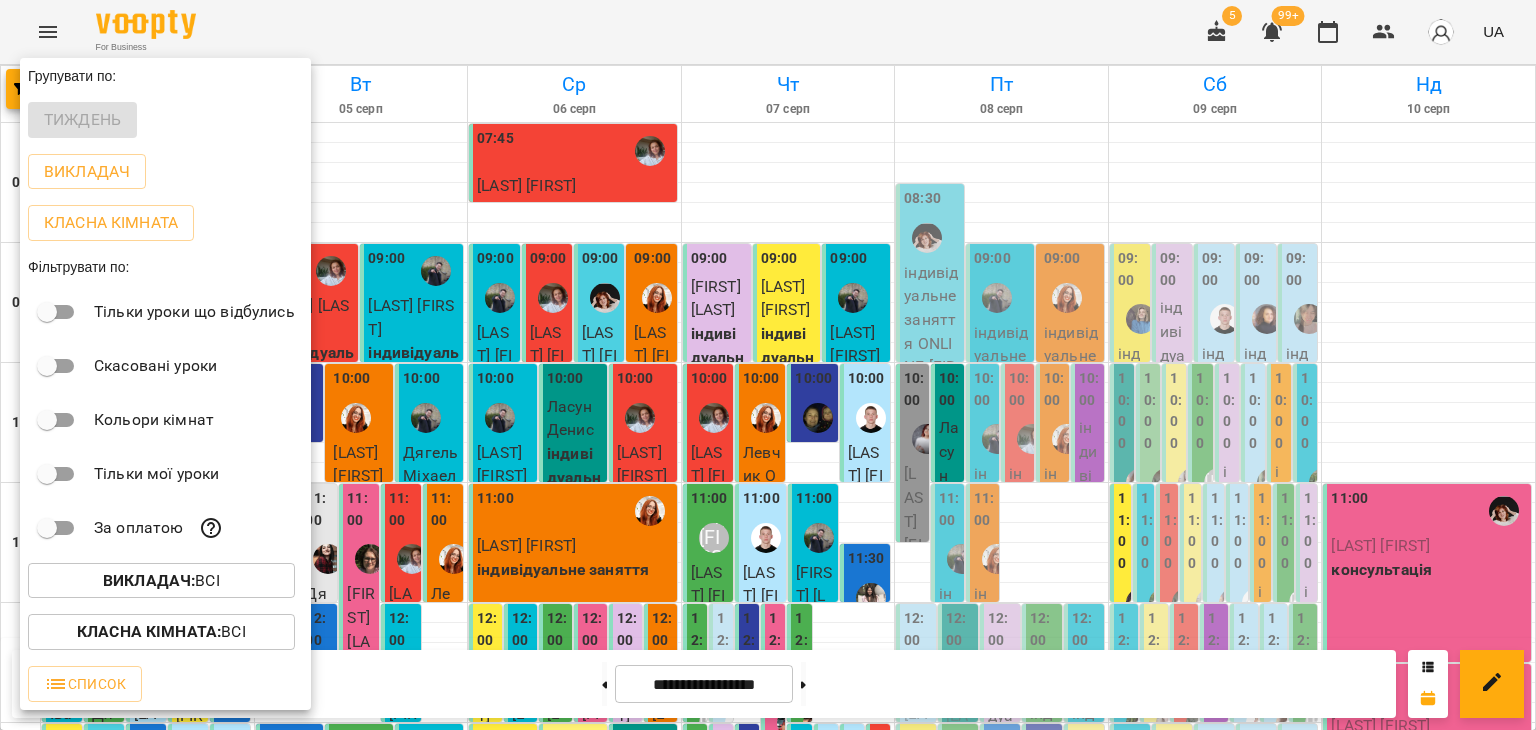 click on "Викладач :  Всі" at bounding box center (161, 581) 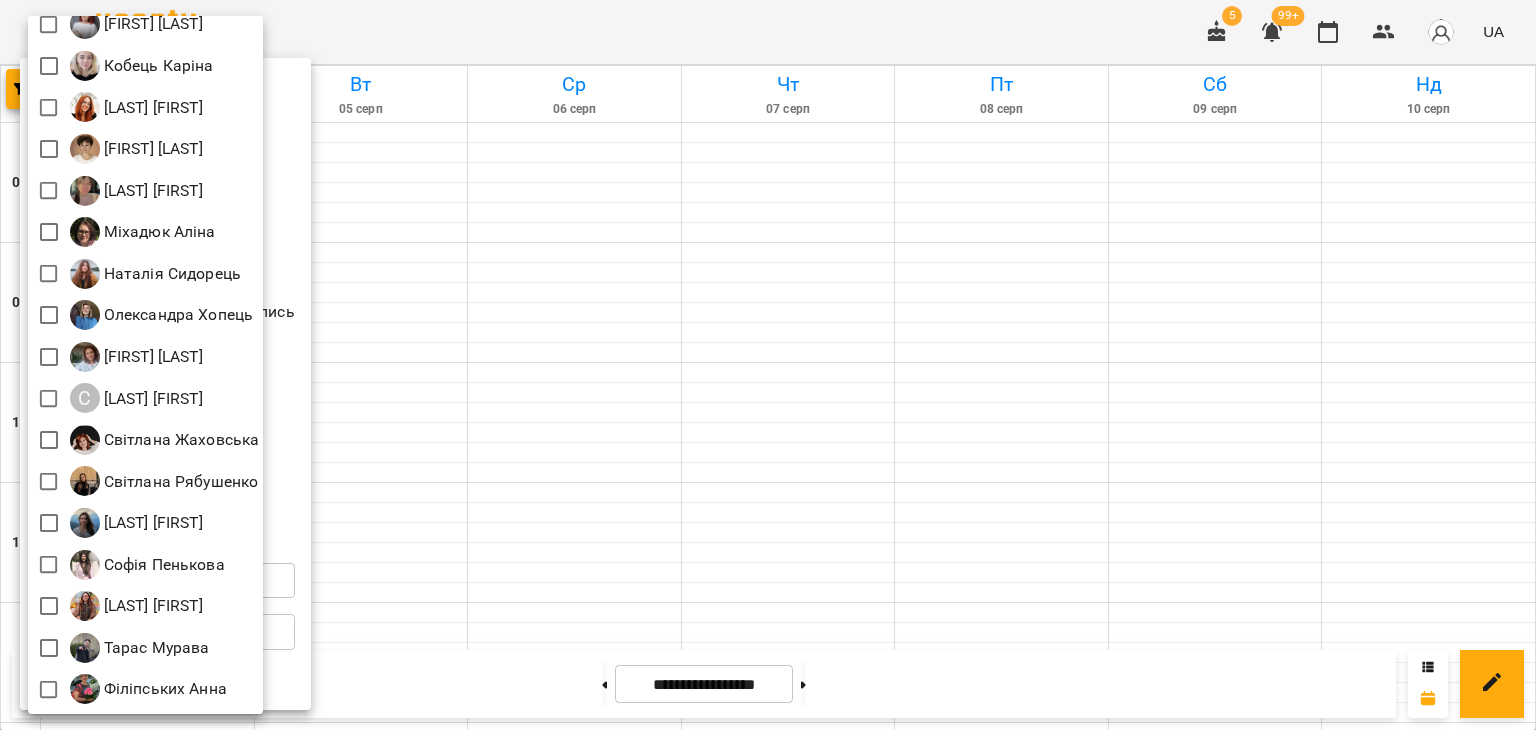 scroll, scrollTop: 0, scrollLeft: 0, axis: both 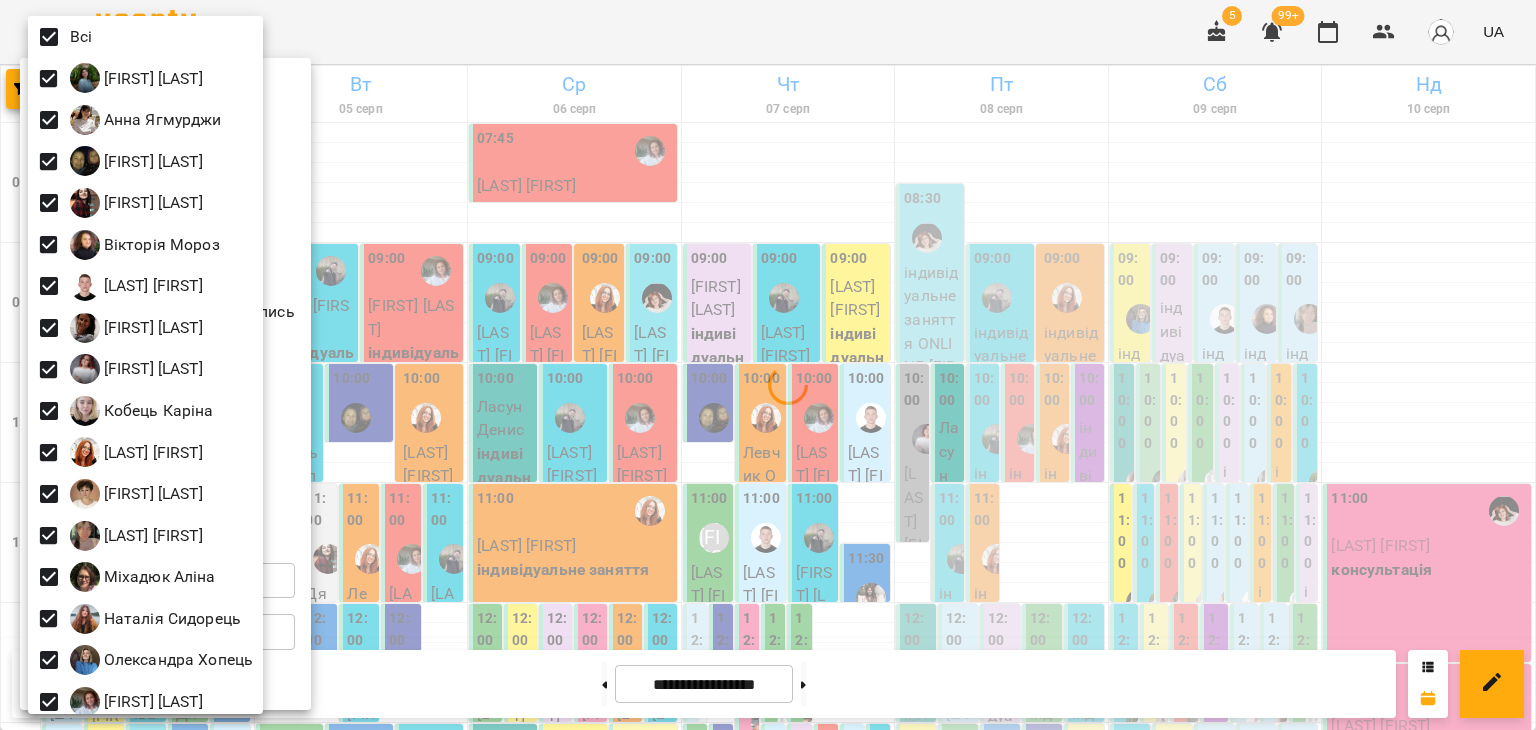 click at bounding box center [768, 365] 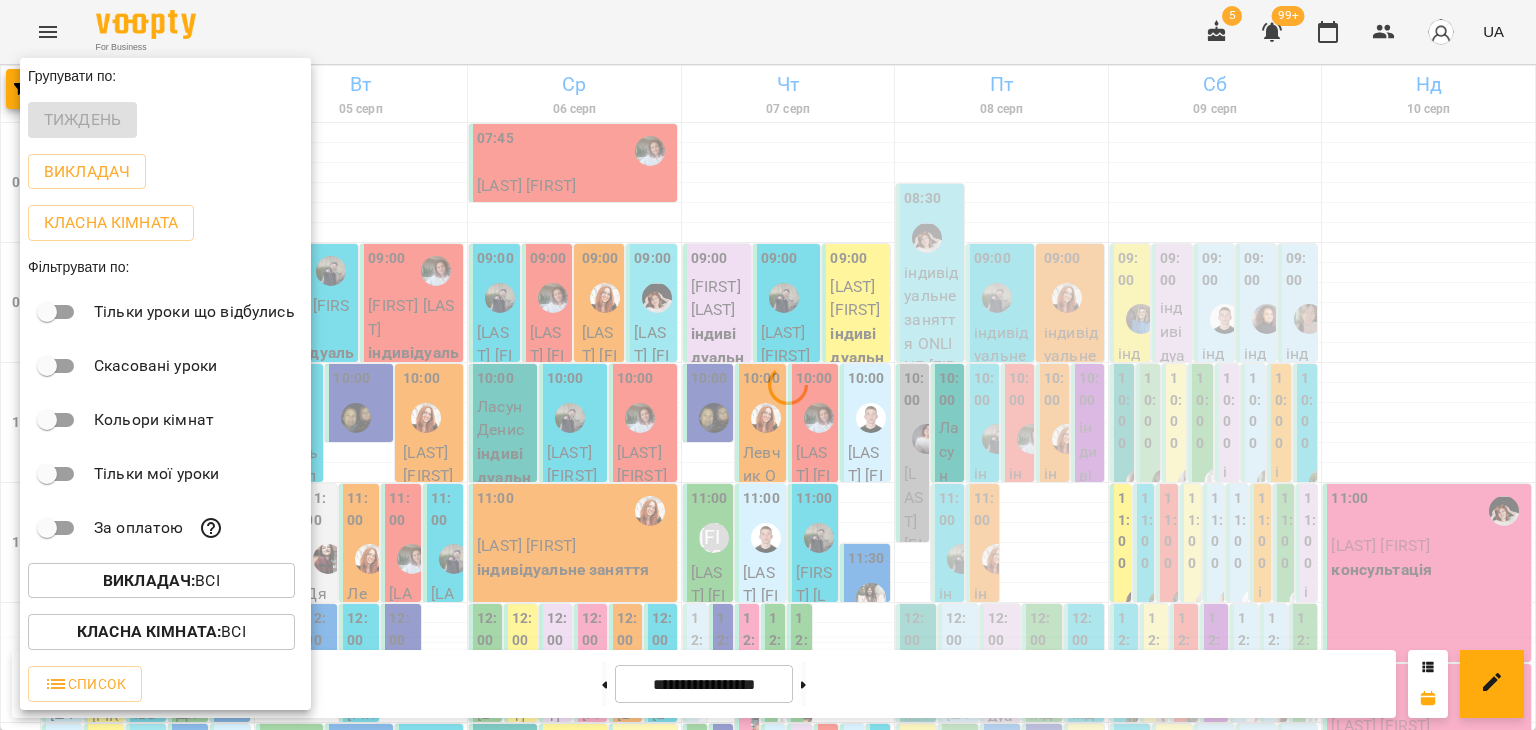 click at bounding box center [768, 365] 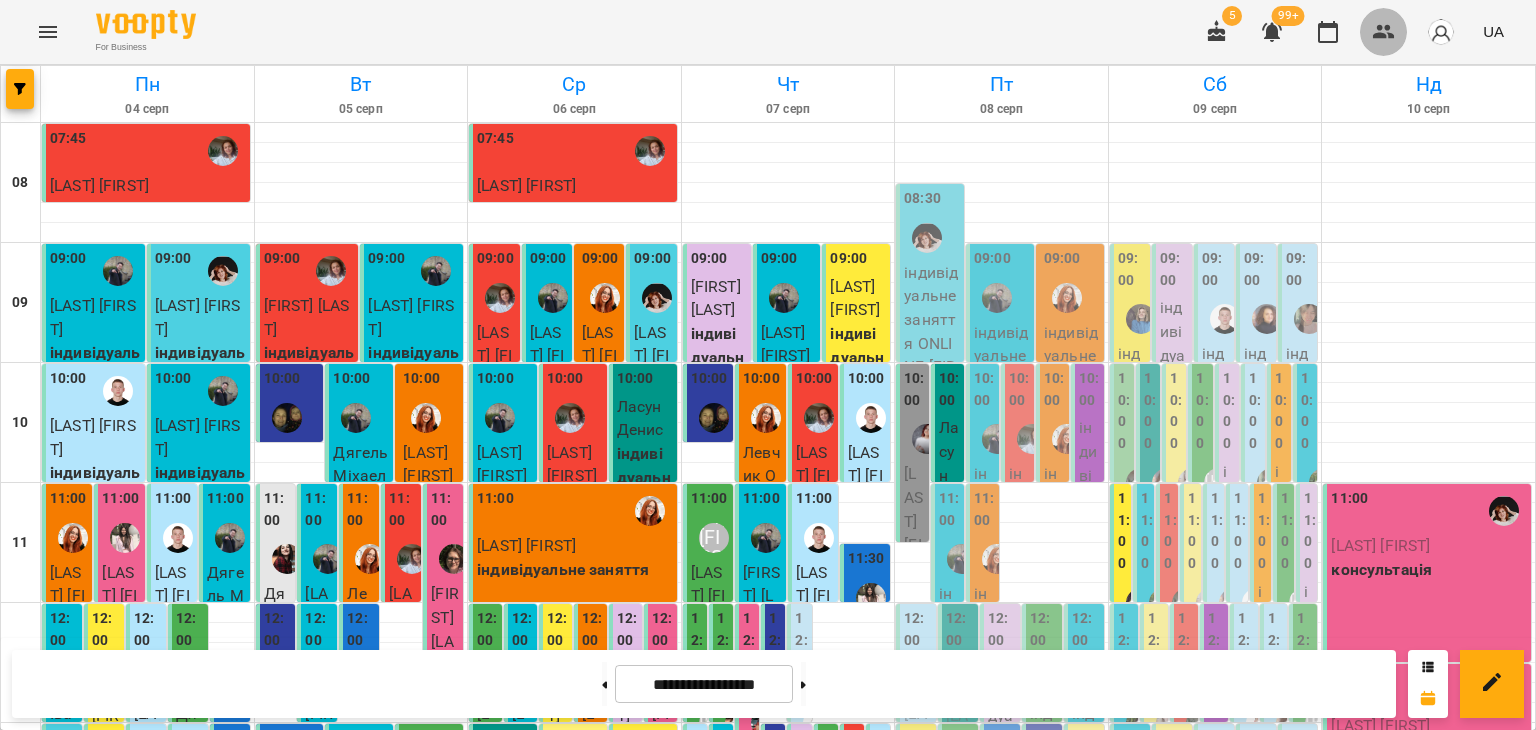 click 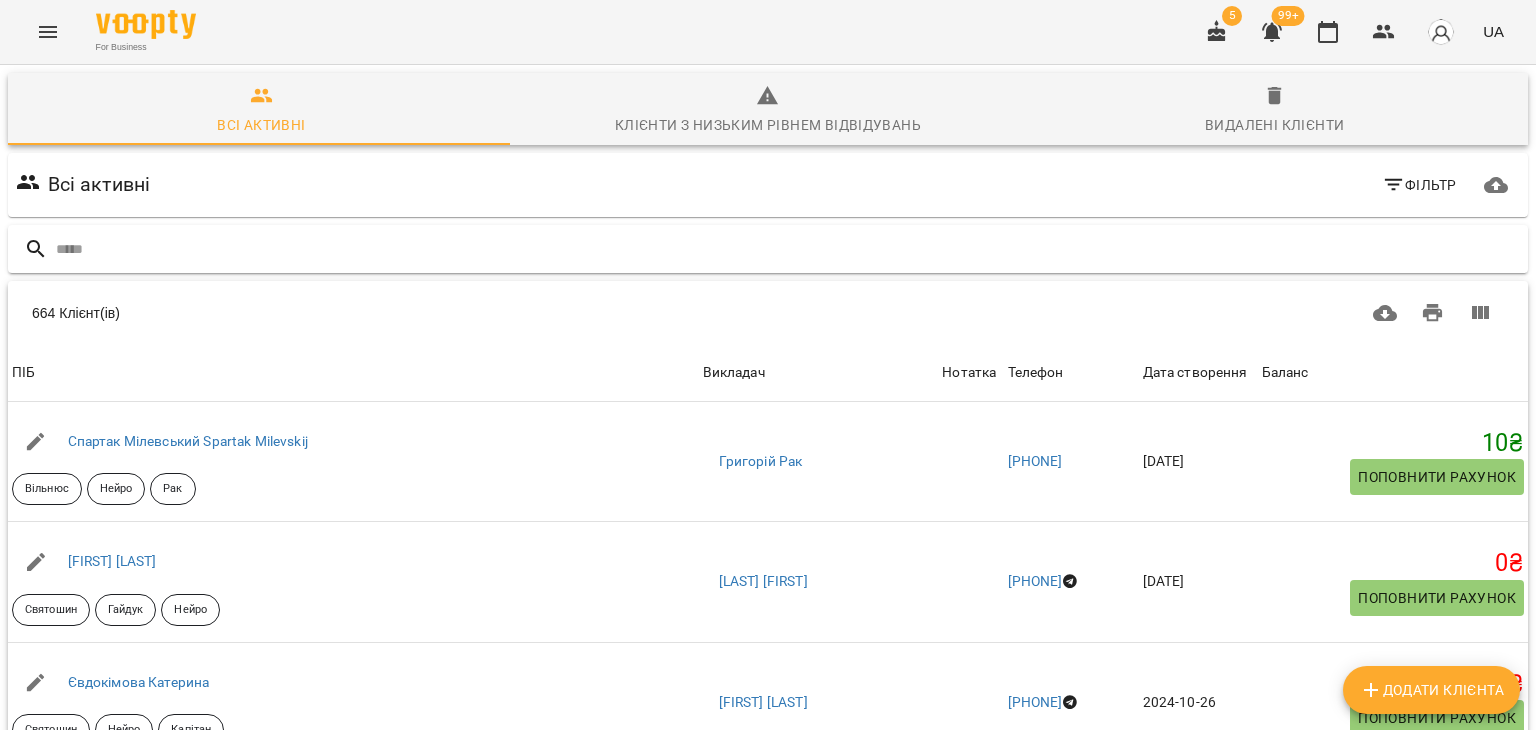 click at bounding box center [788, 249] 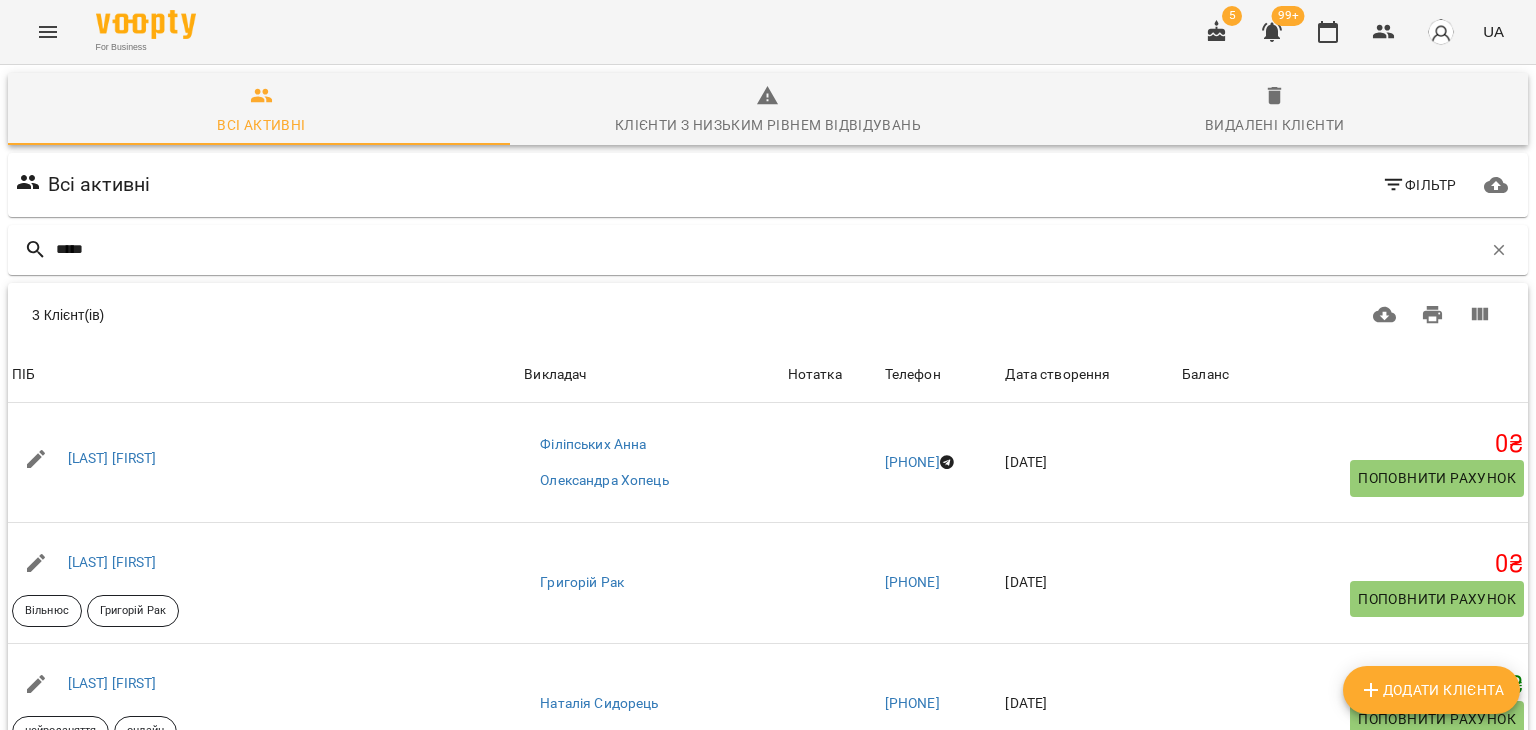 type on "*****" 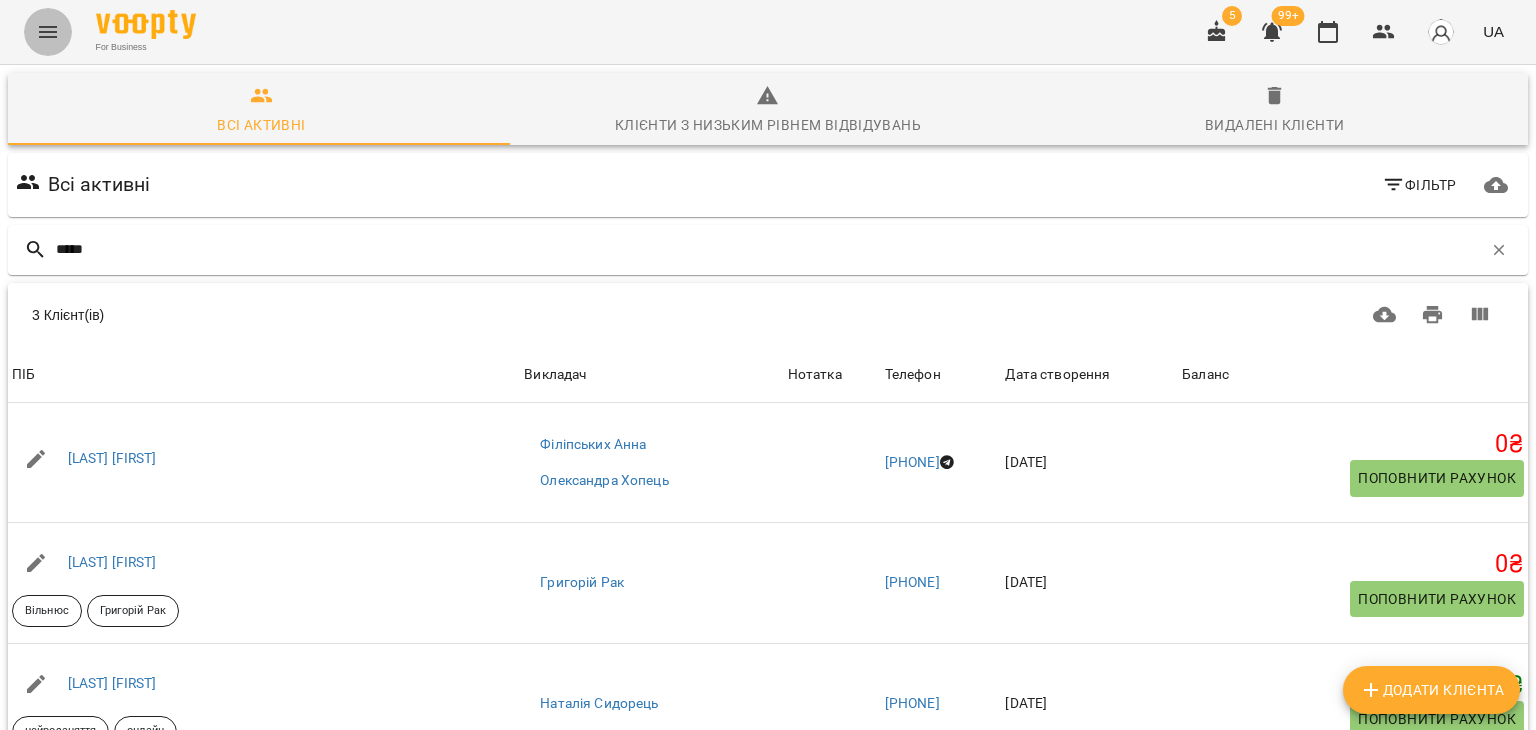 click 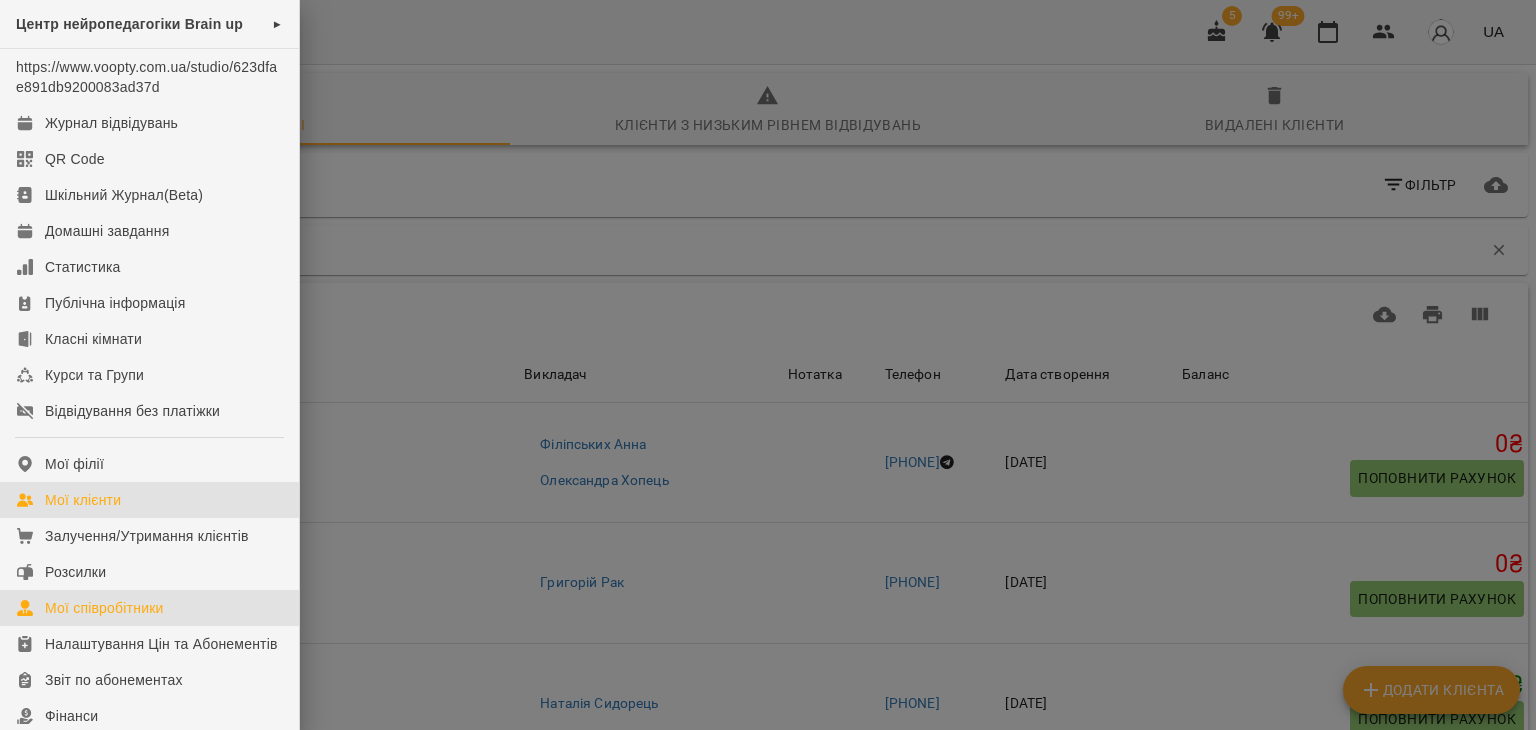 click on "Мої співробітники" at bounding box center (104, 608) 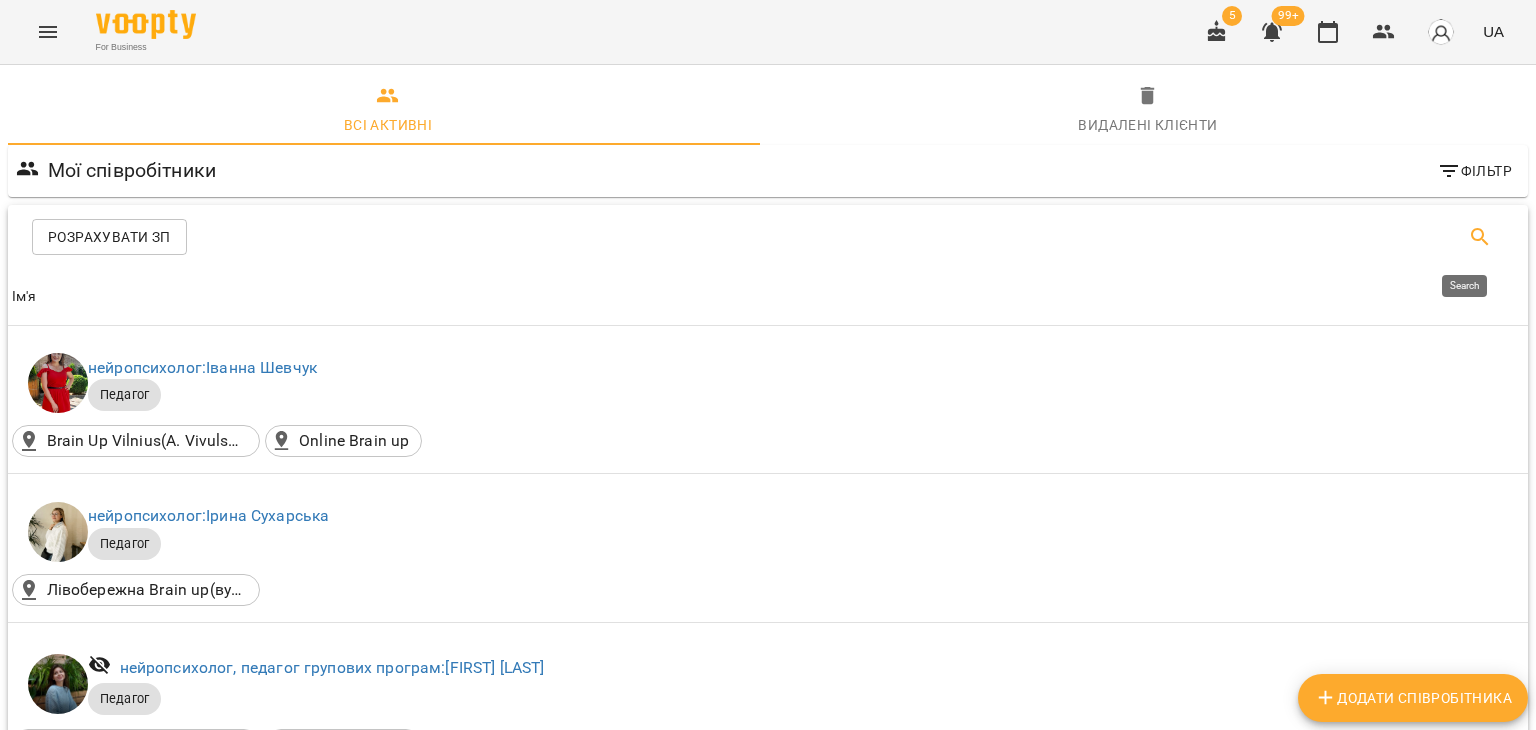 click 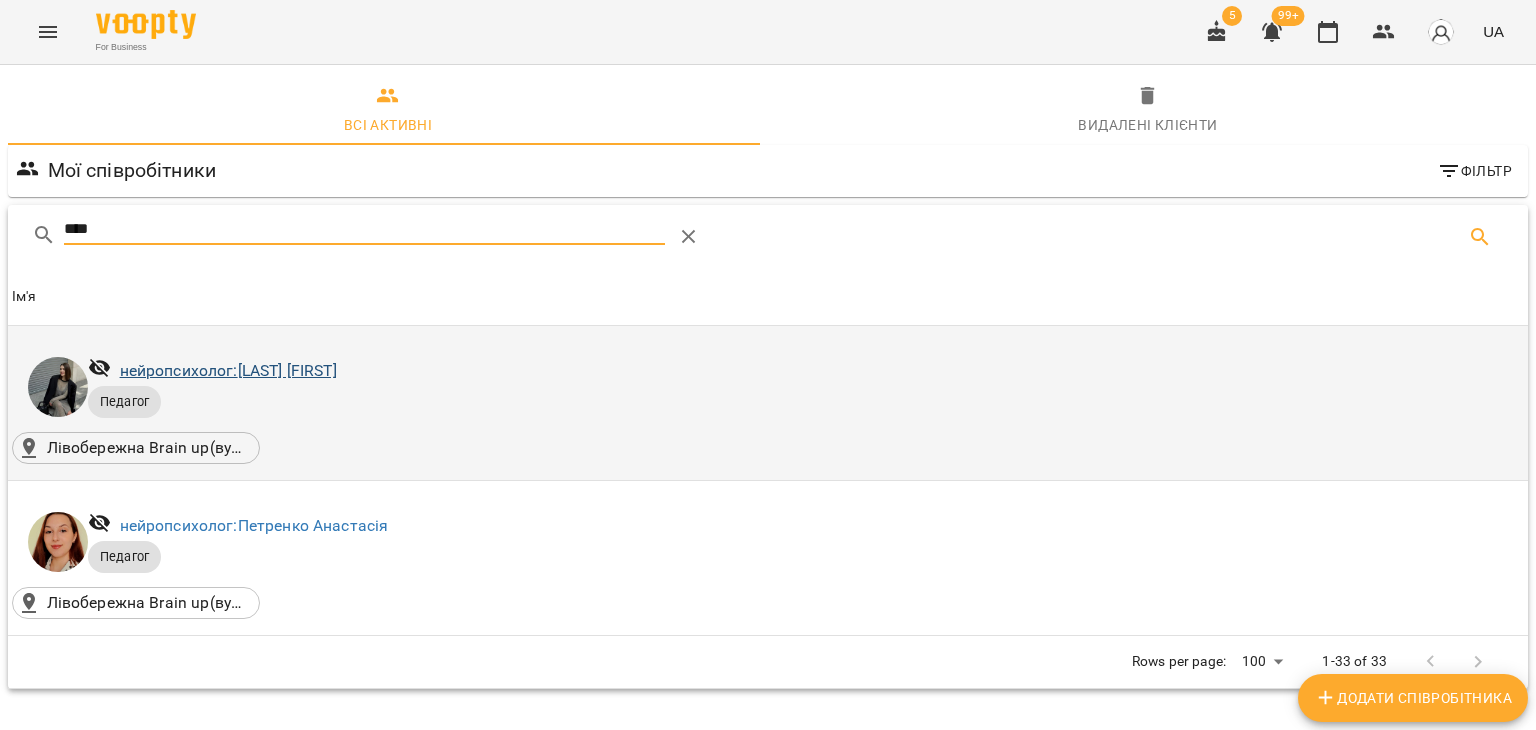 type on "****" 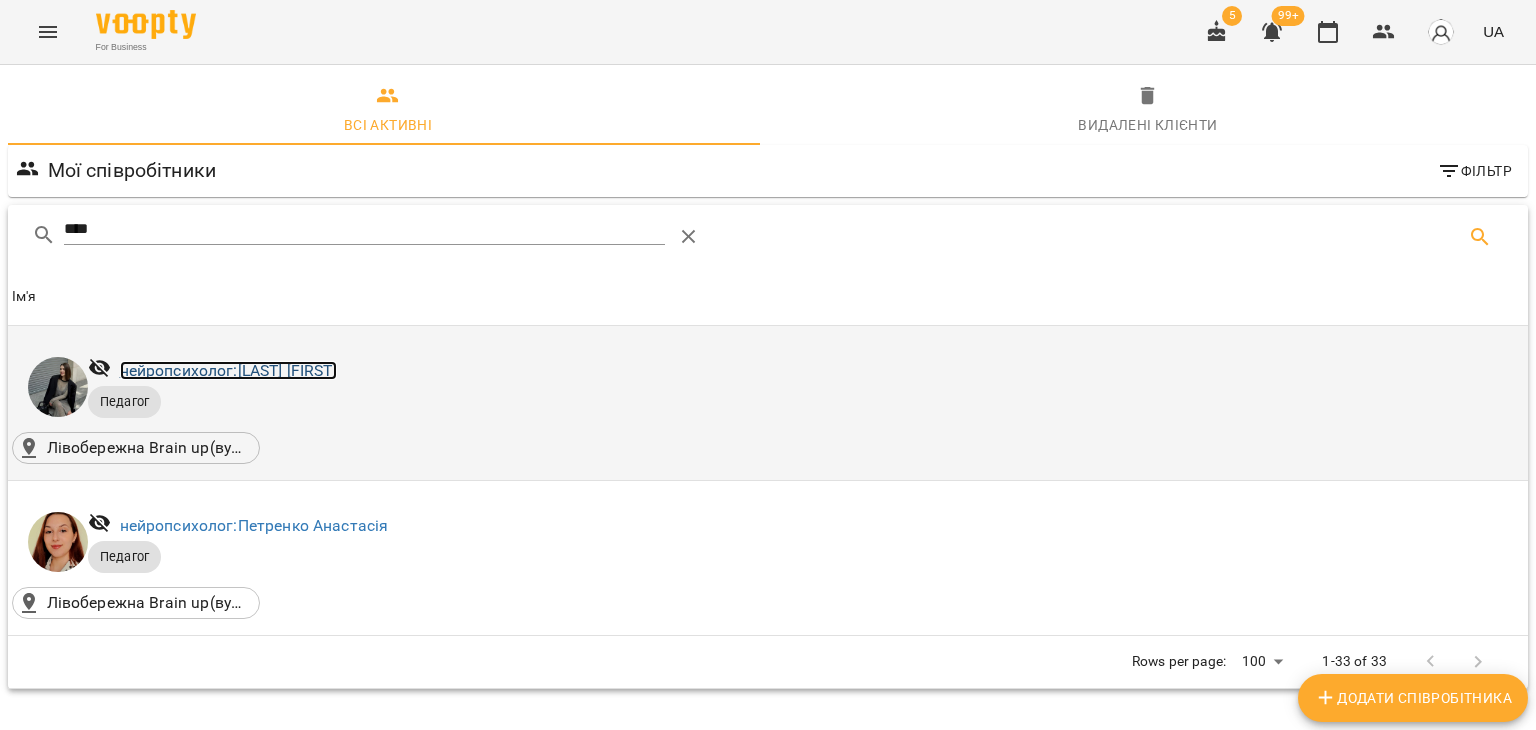 click on "нейропсихолог: [LAST] [FIRST]" at bounding box center (228, 370) 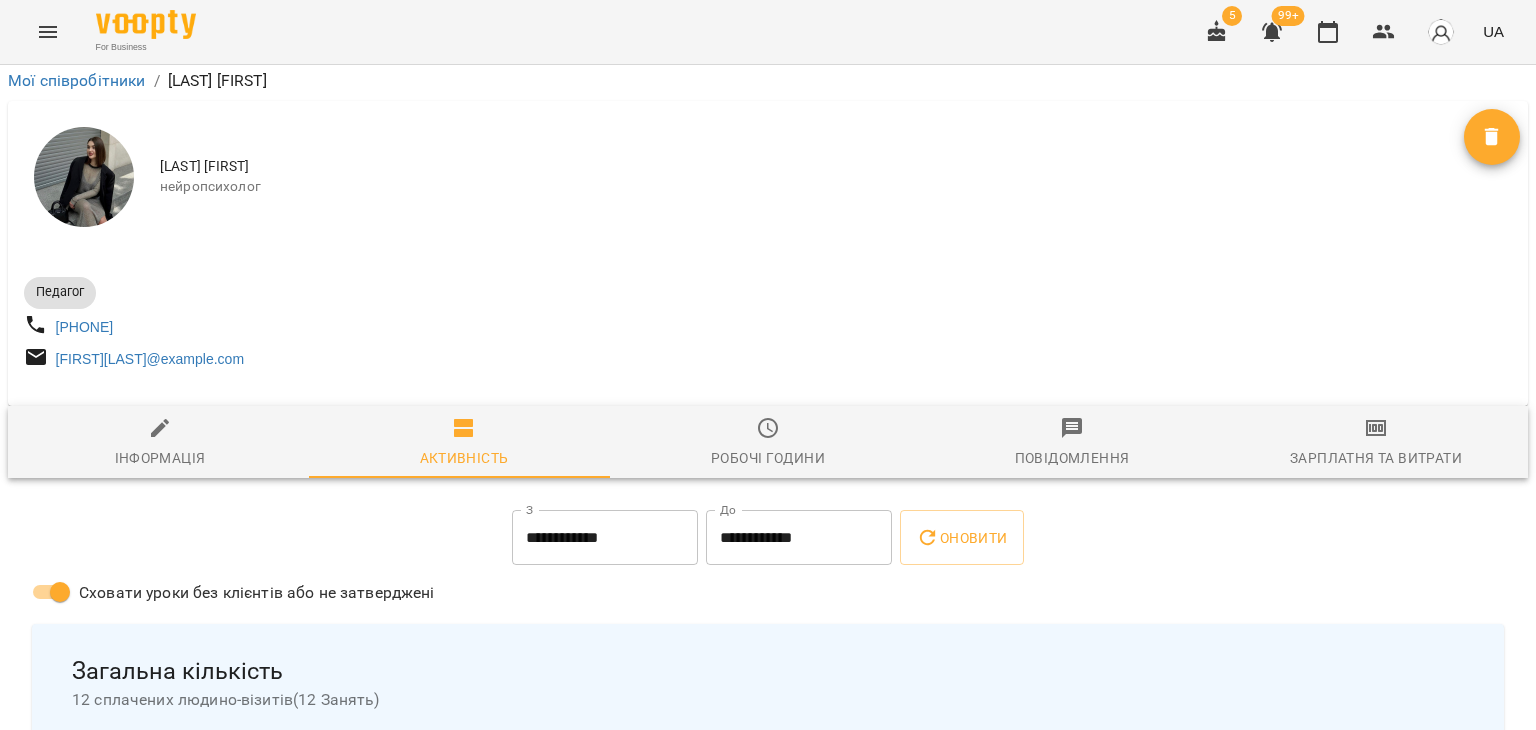 scroll, scrollTop: 0, scrollLeft: 0, axis: both 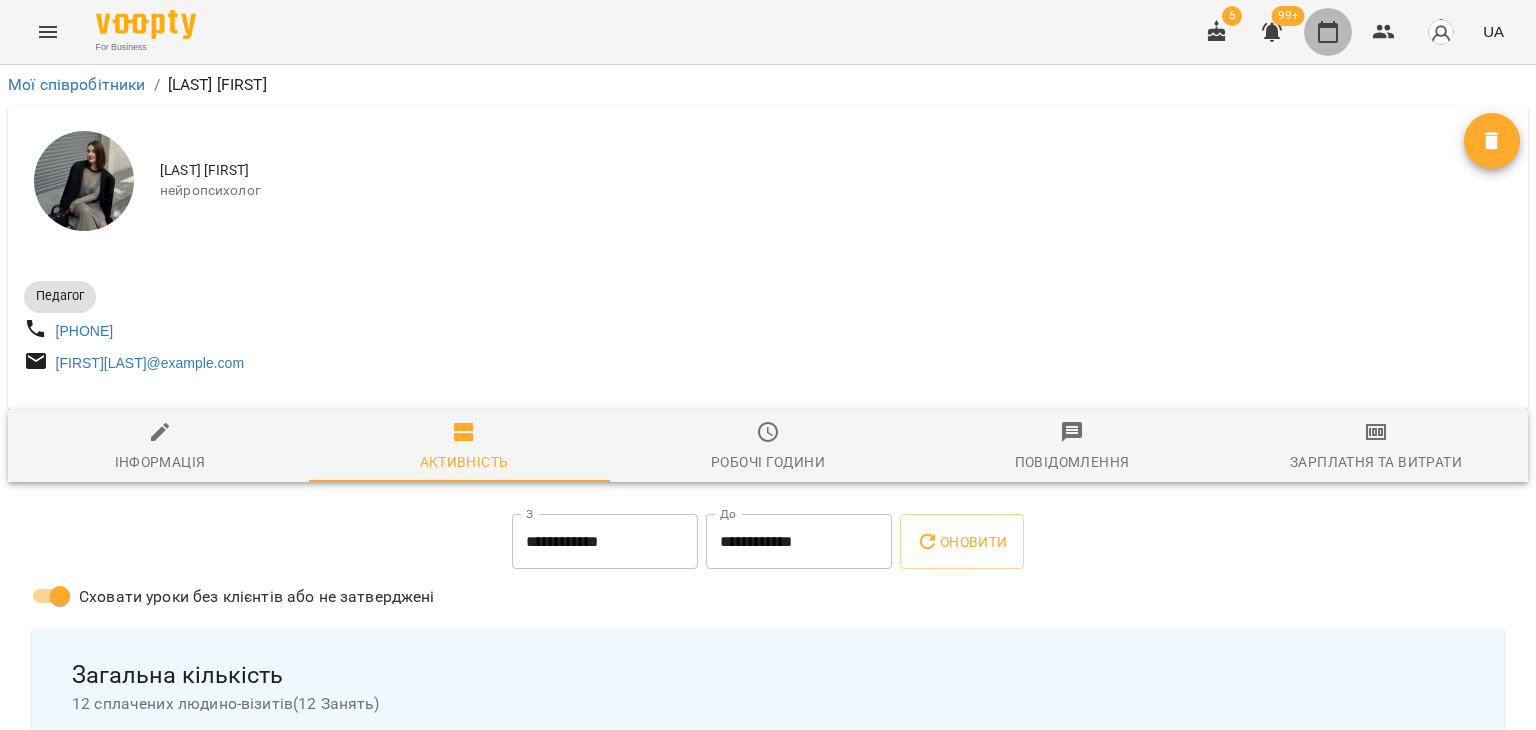 click 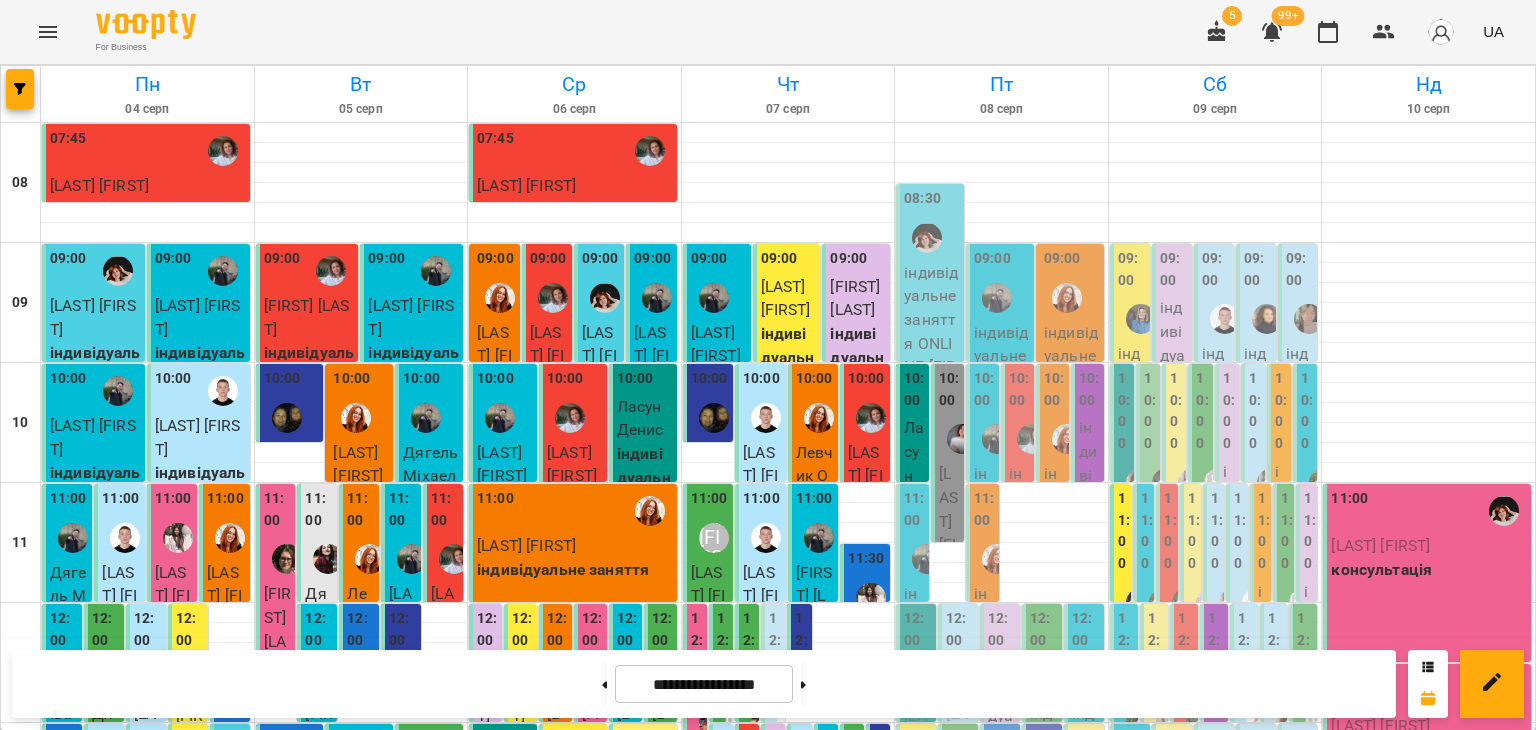 scroll, scrollTop: 1027, scrollLeft: 0, axis: vertical 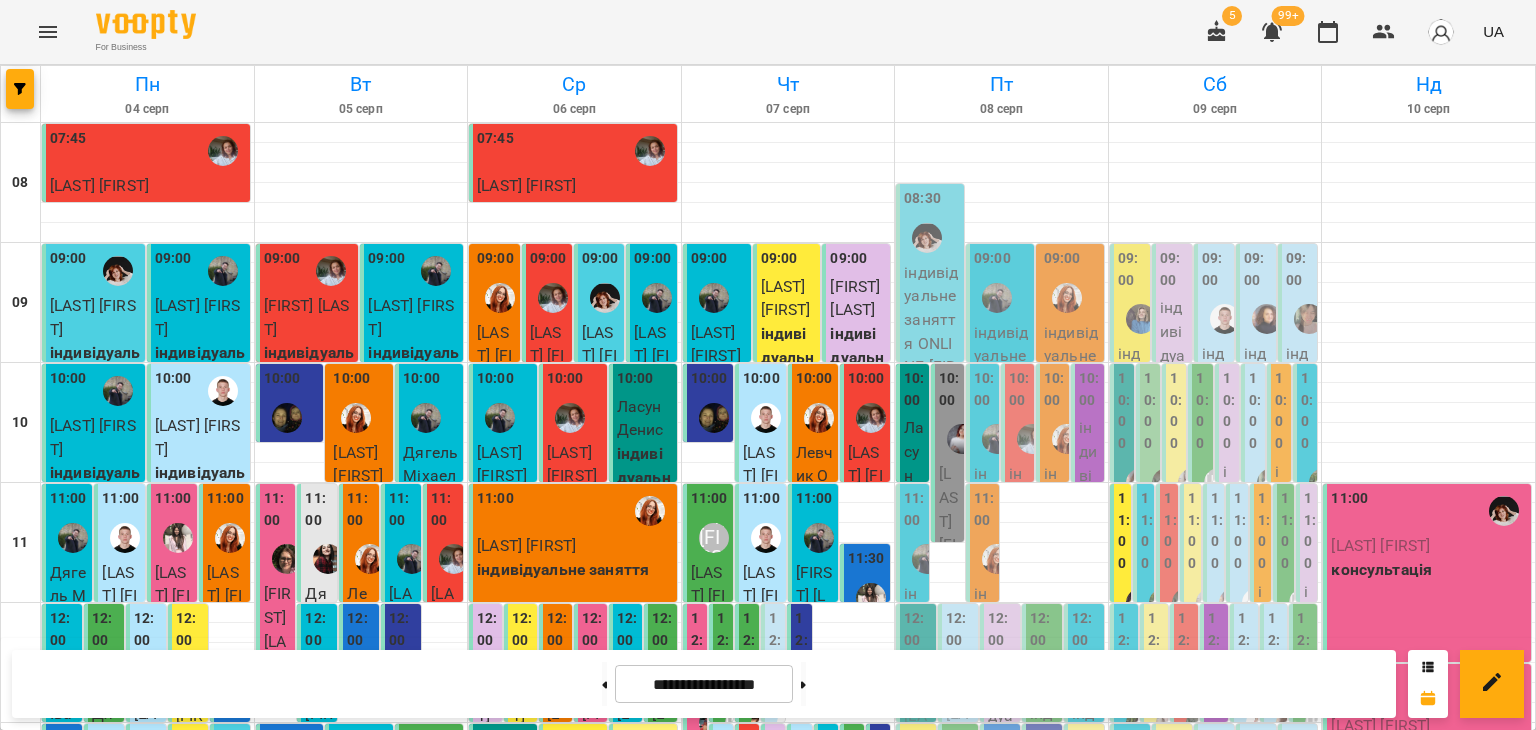 click at bounding box center (714, 1443) 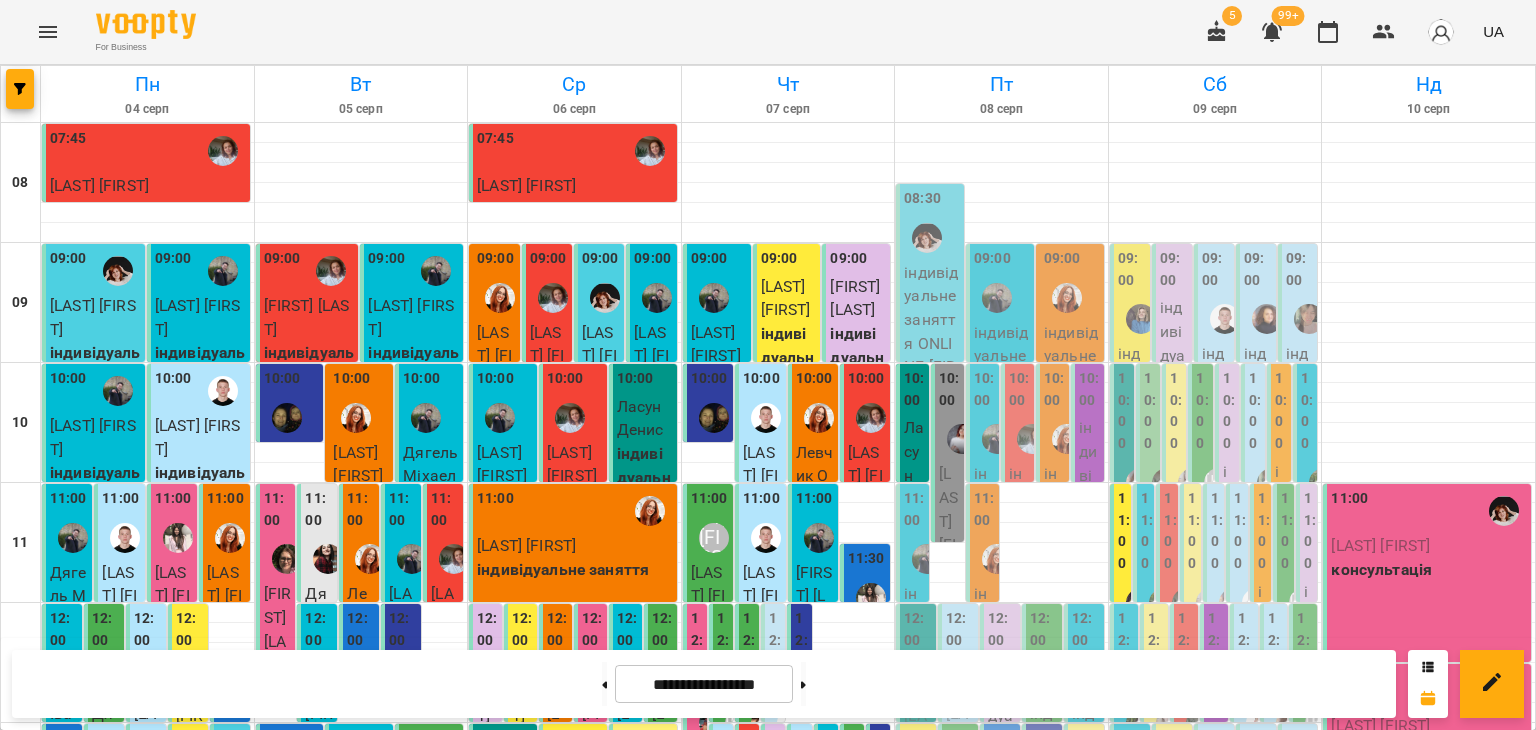 click on "18:00 [LAST] [FIRST] індивідуальне заняття" at bounding box center (710, 1738) 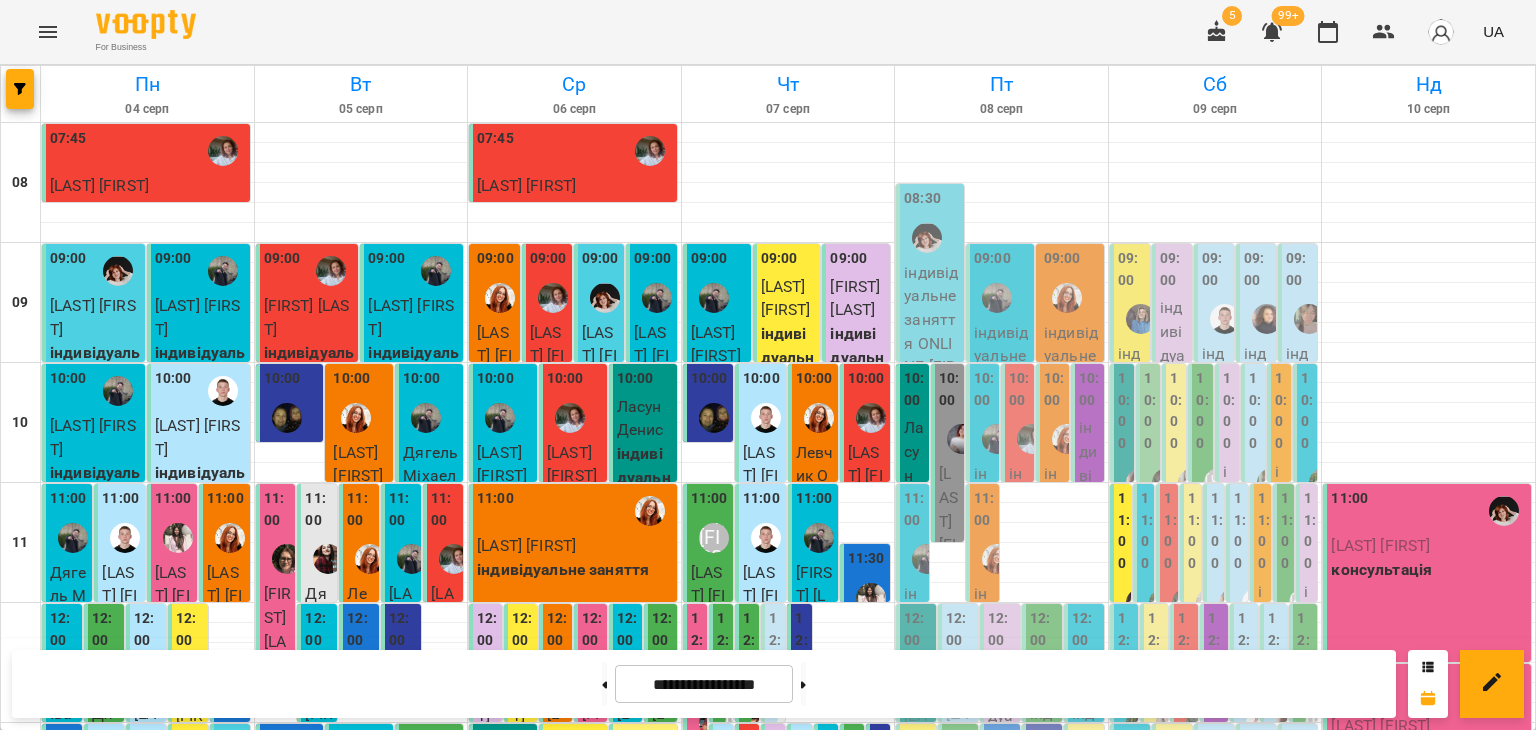 click on "18:00" at bounding box center (830, 1371) 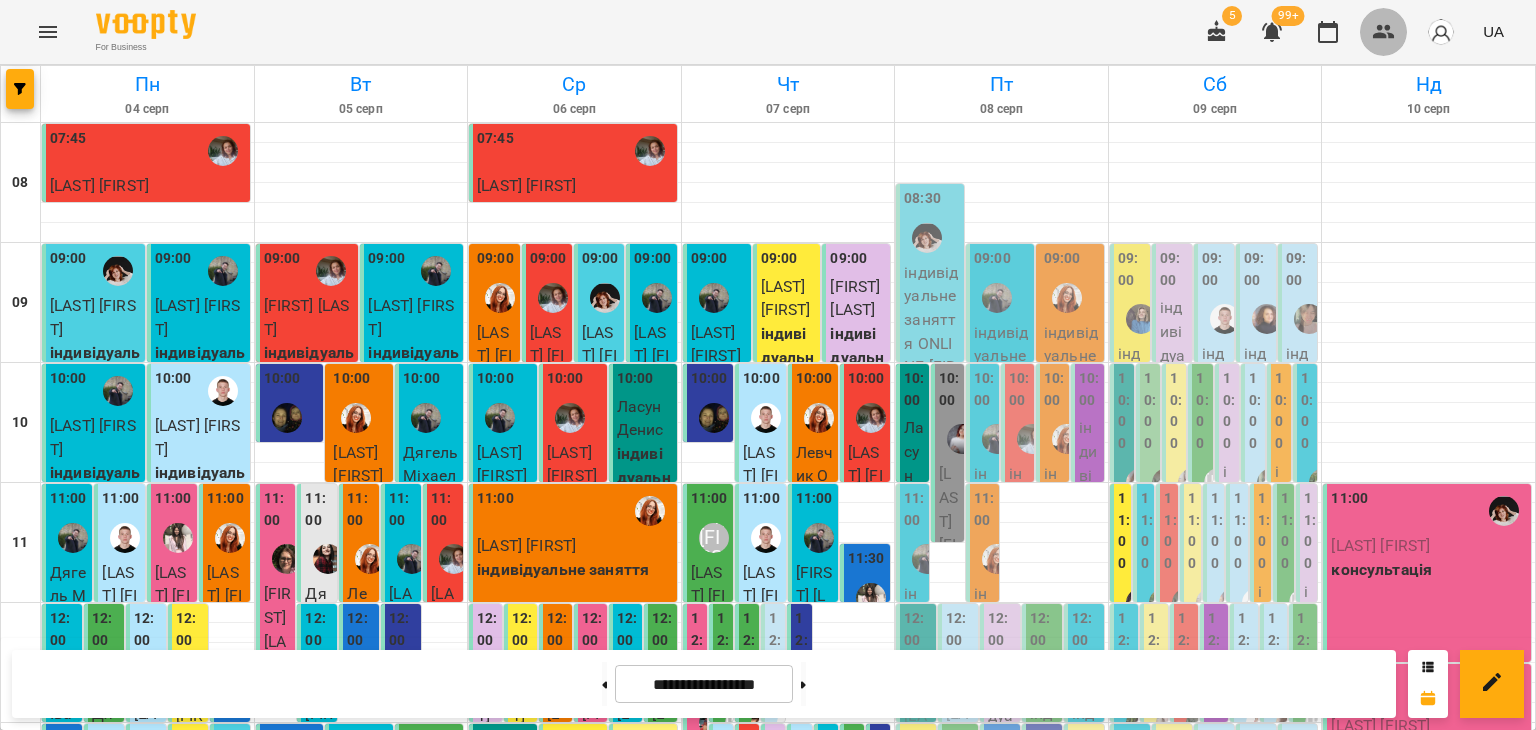 click at bounding box center [1384, 32] 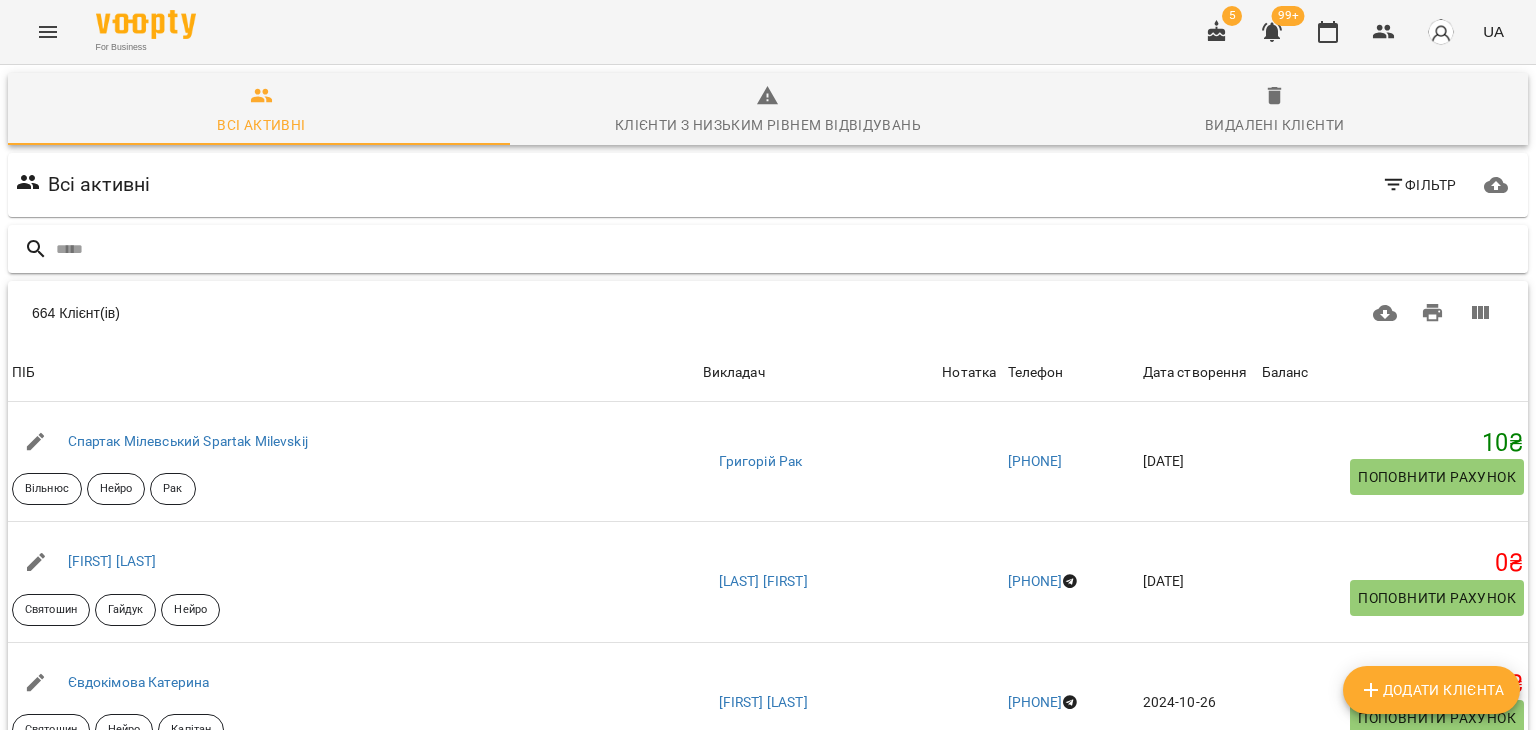 click at bounding box center (788, 249) 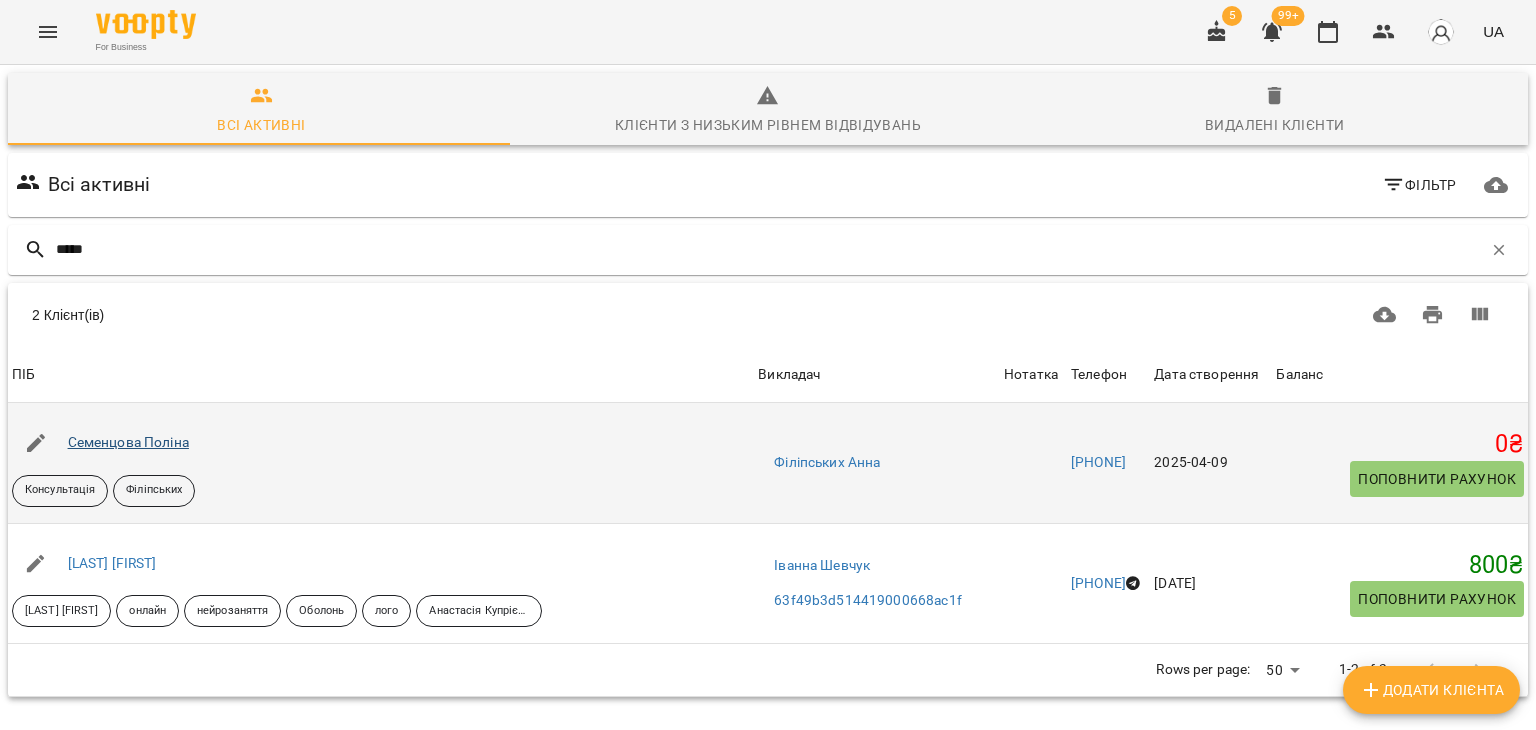 type on "*****" 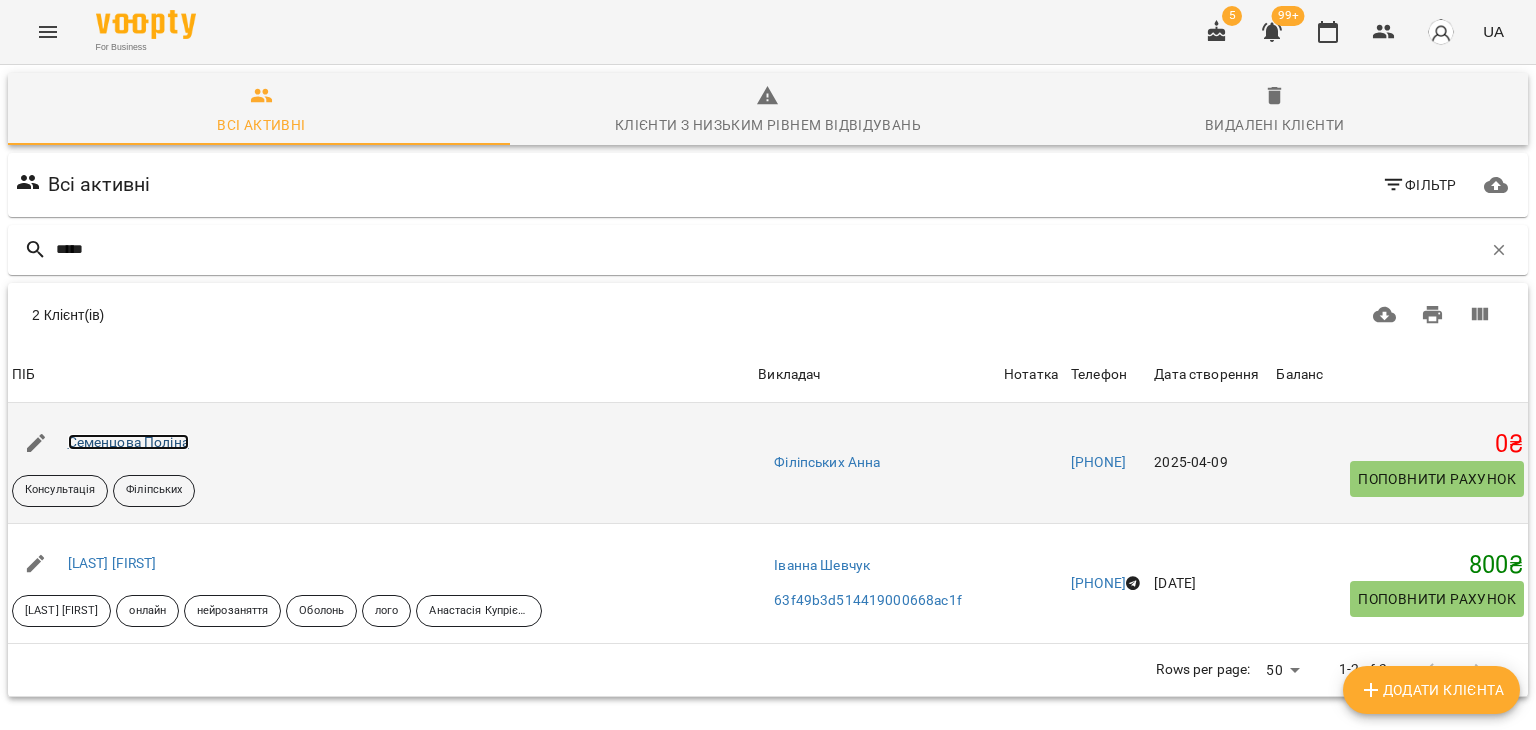 click on "Семенцова Поліна" at bounding box center (128, 442) 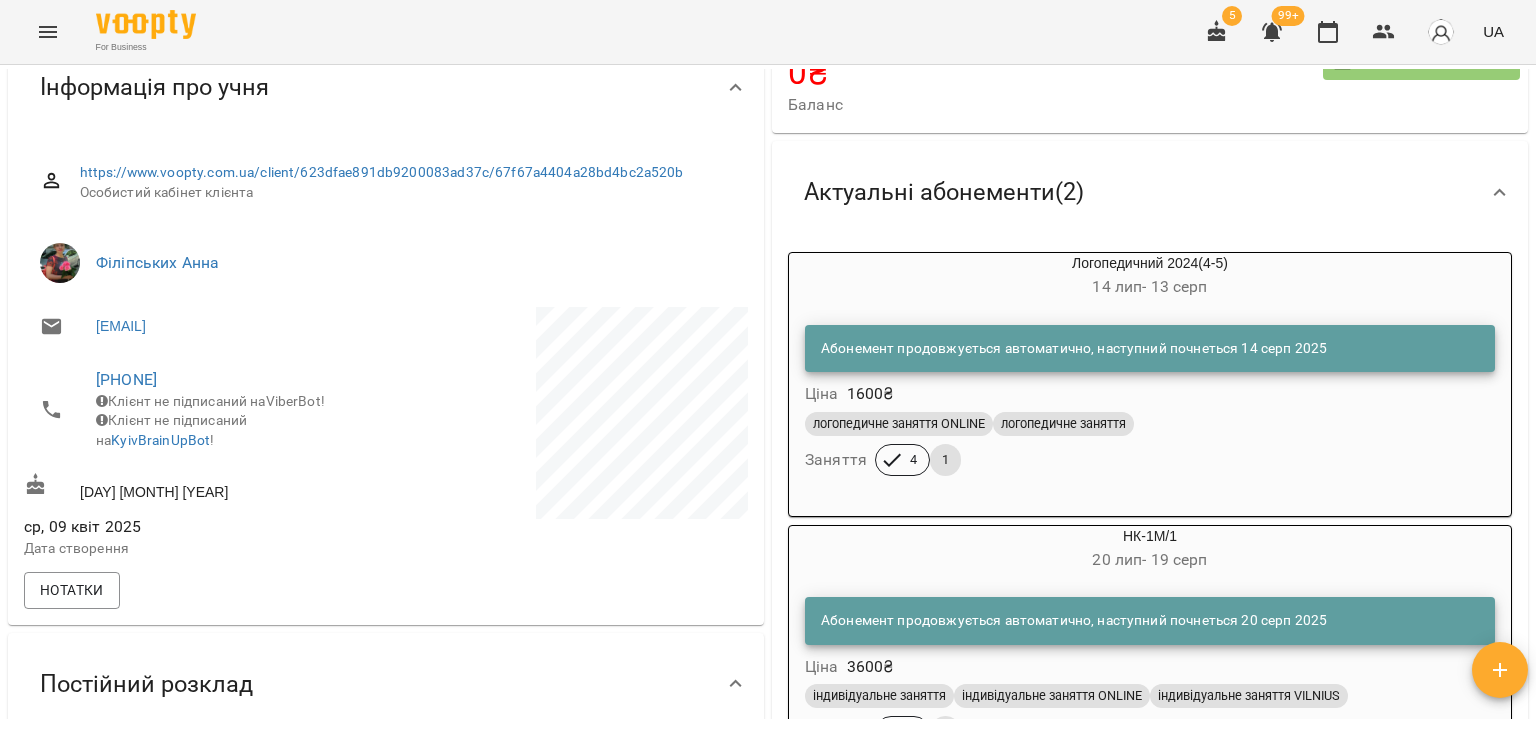 scroll, scrollTop: 0, scrollLeft: 0, axis: both 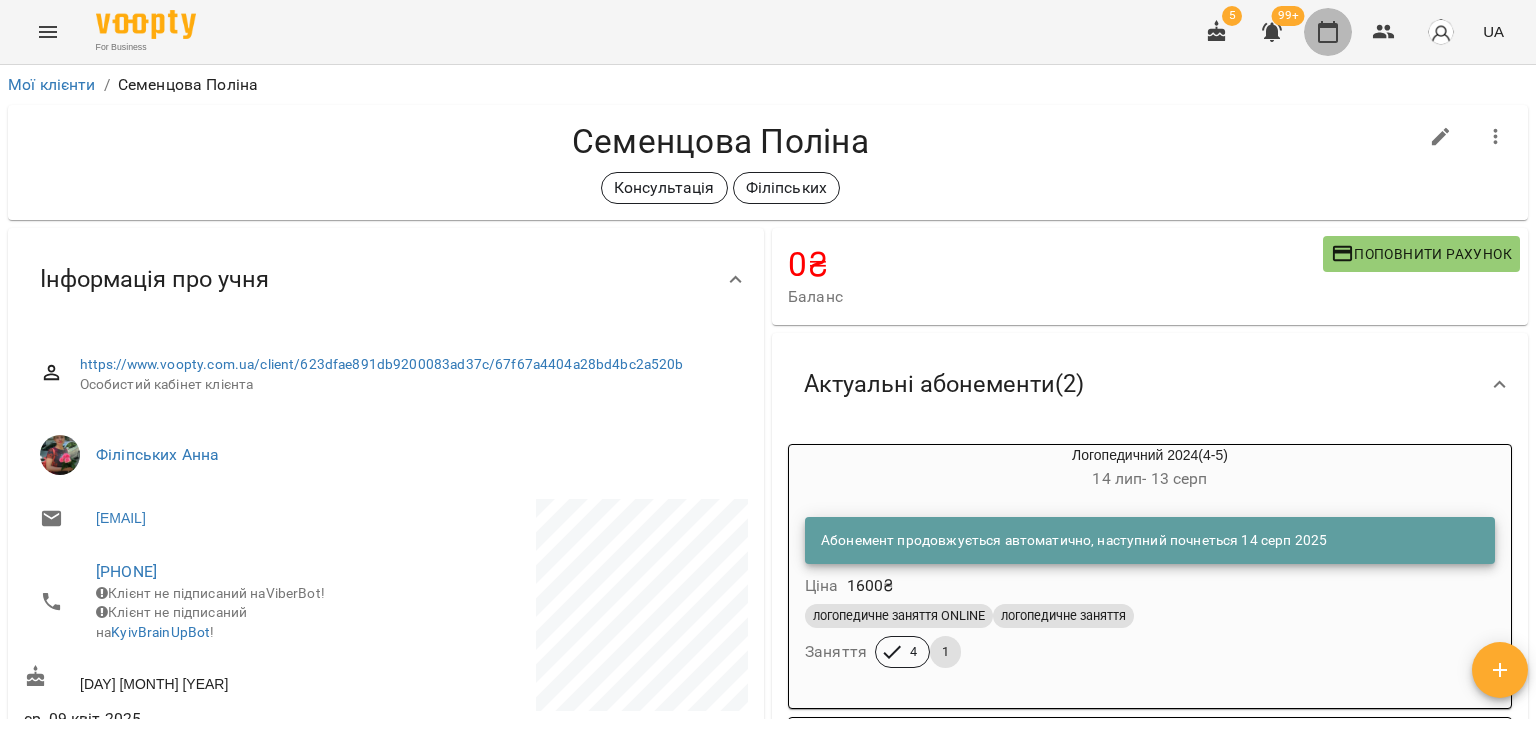 click 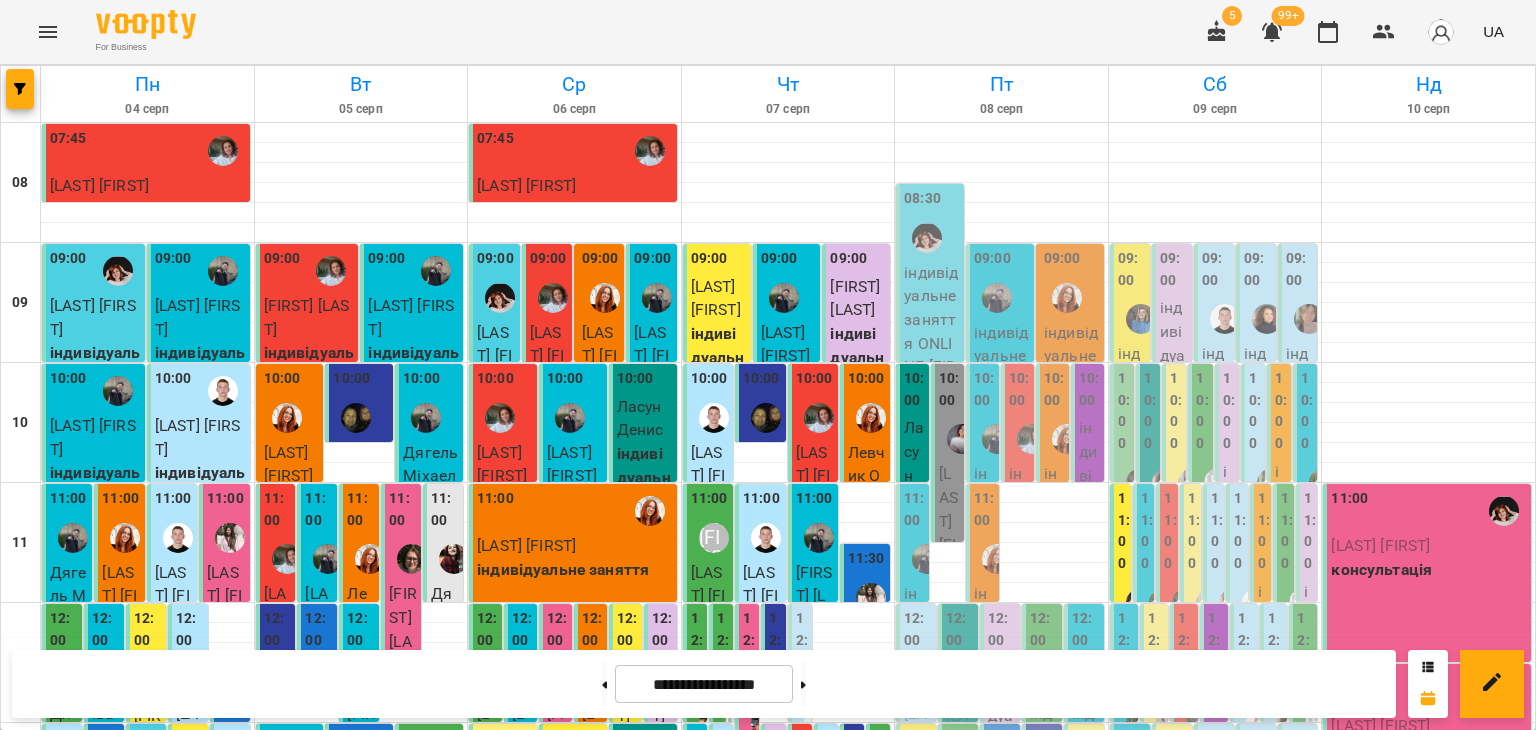 scroll, scrollTop: 1100, scrollLeft: 0, axis: vertical 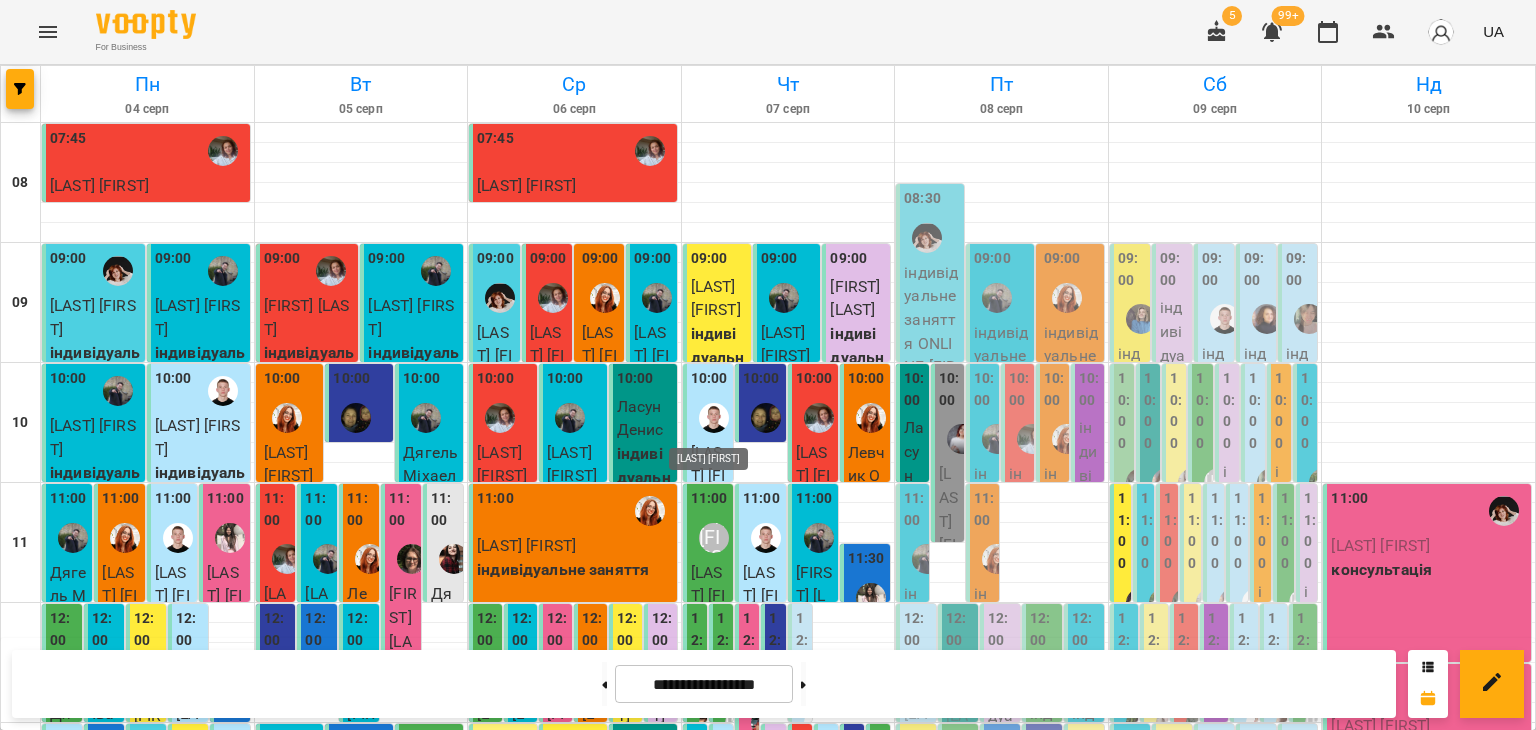 click at bounding box center [714, 1519] 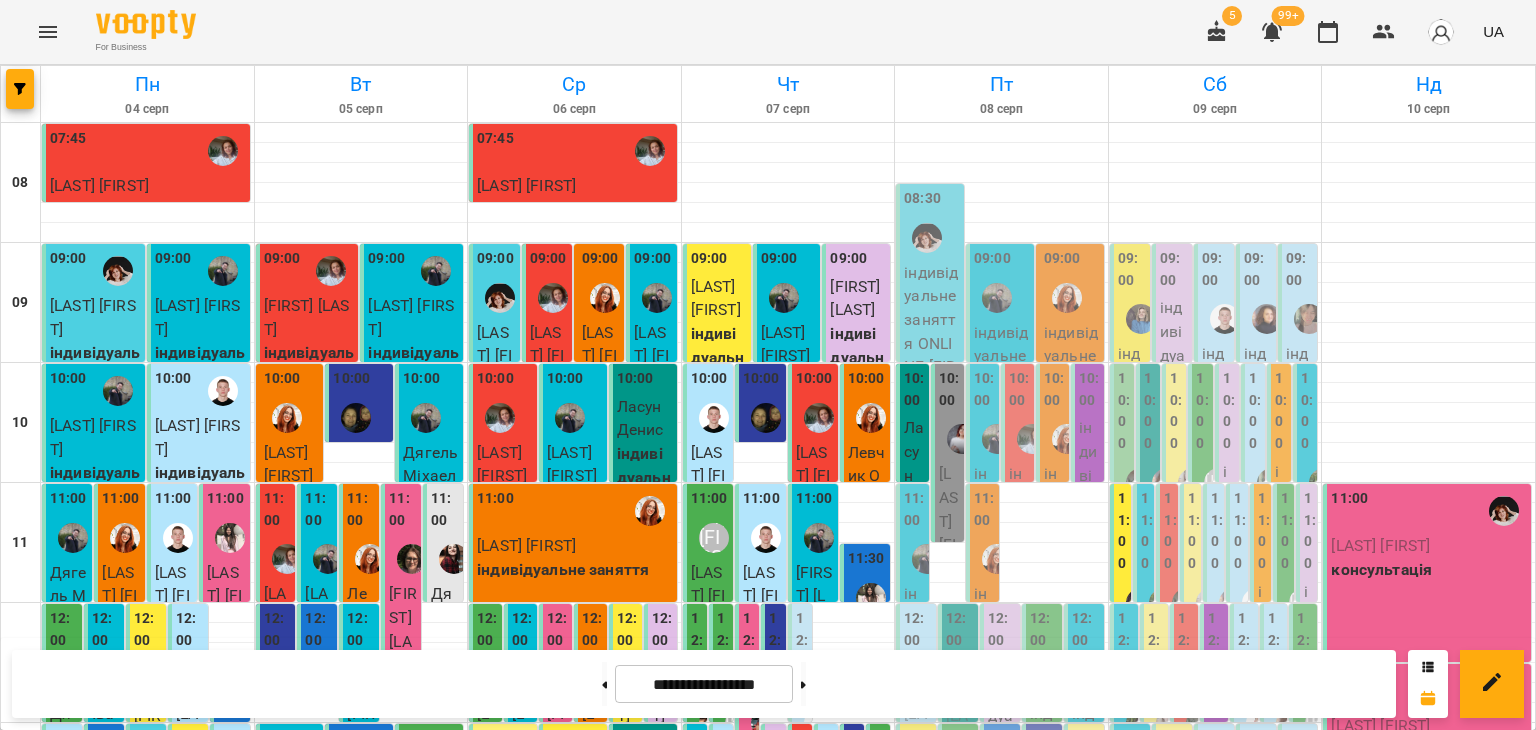 click at bounding box center [839, 1519] 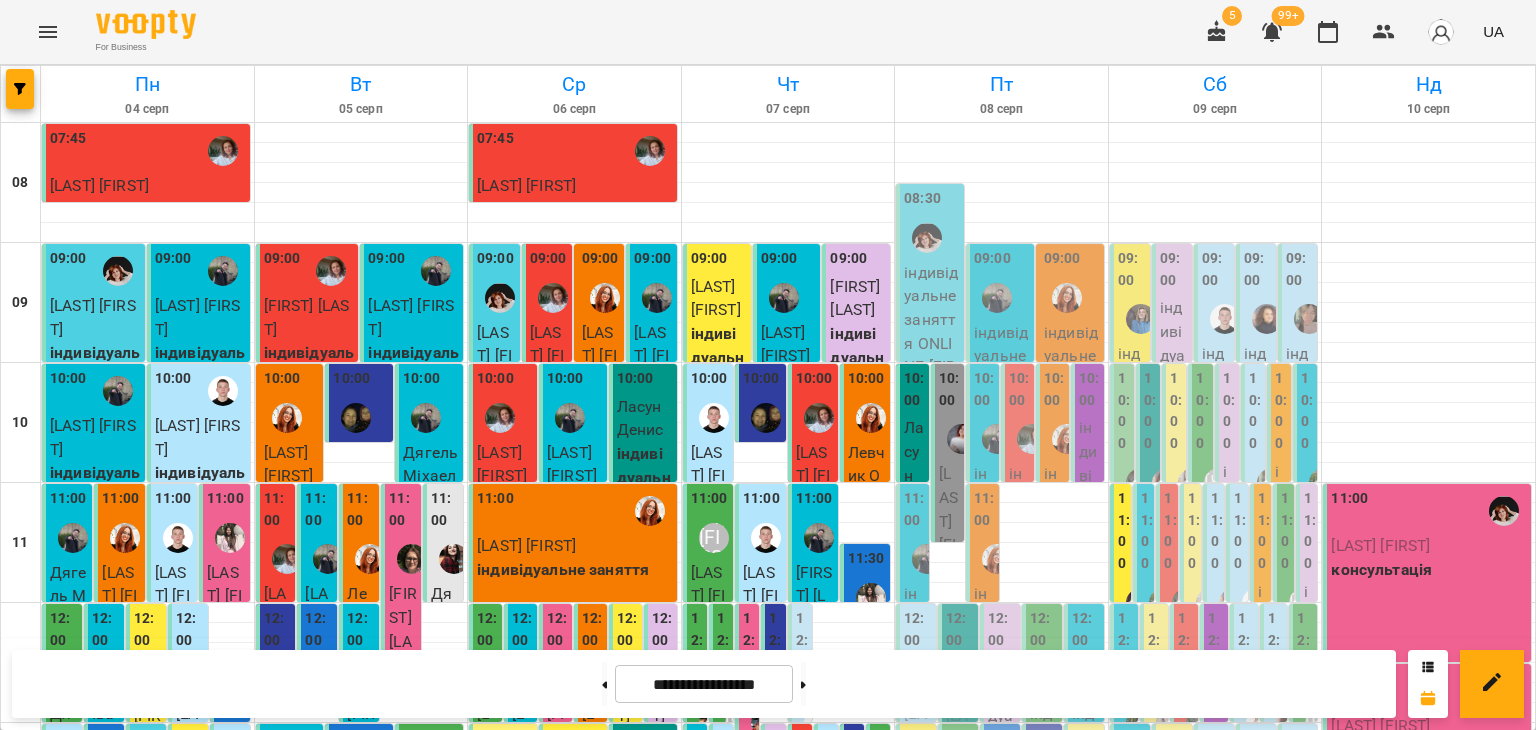 click on "18:00" at bounding box center (868, 1371) 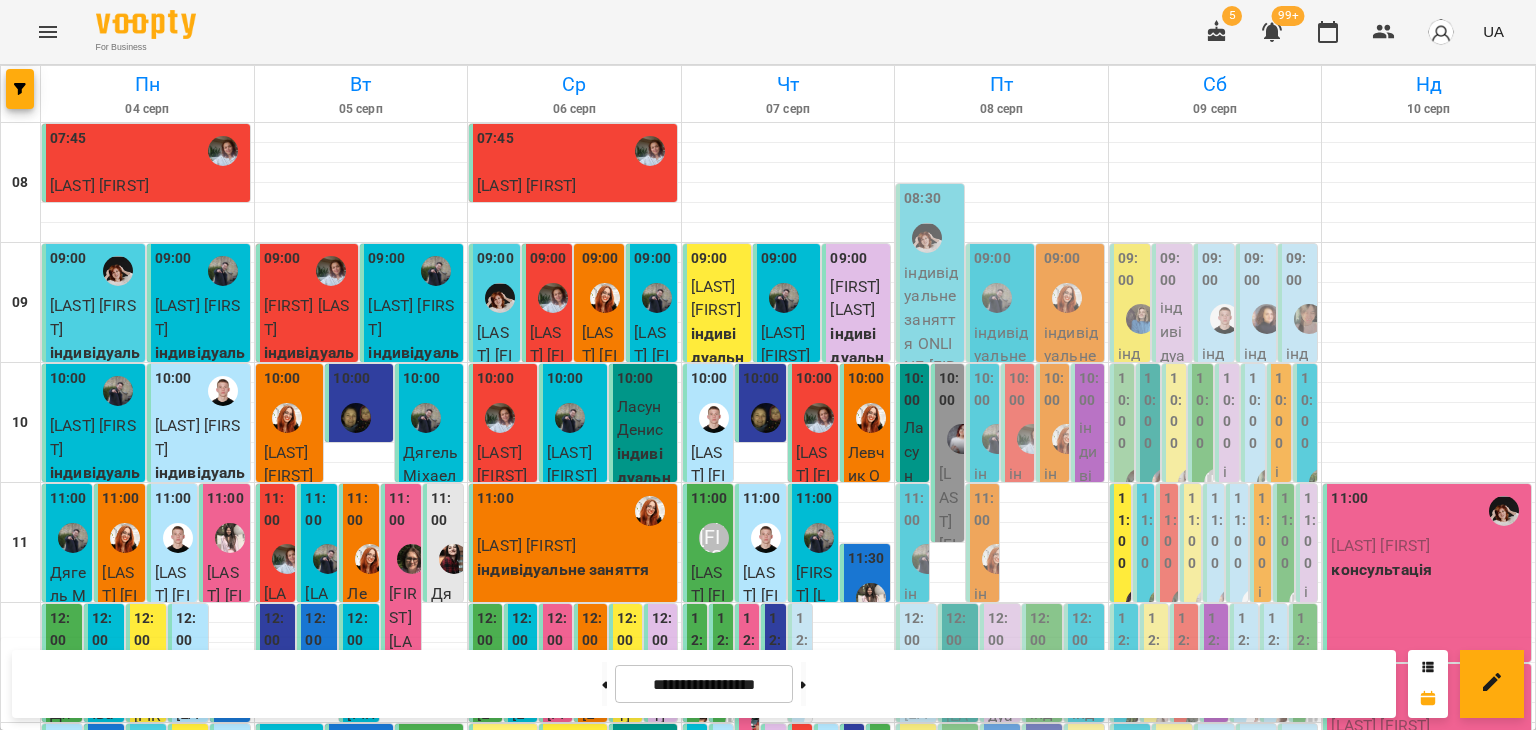 click on "18:00 [LAST] [FIRST] індивідуальне заняття" at bounding box center (843, 1727) 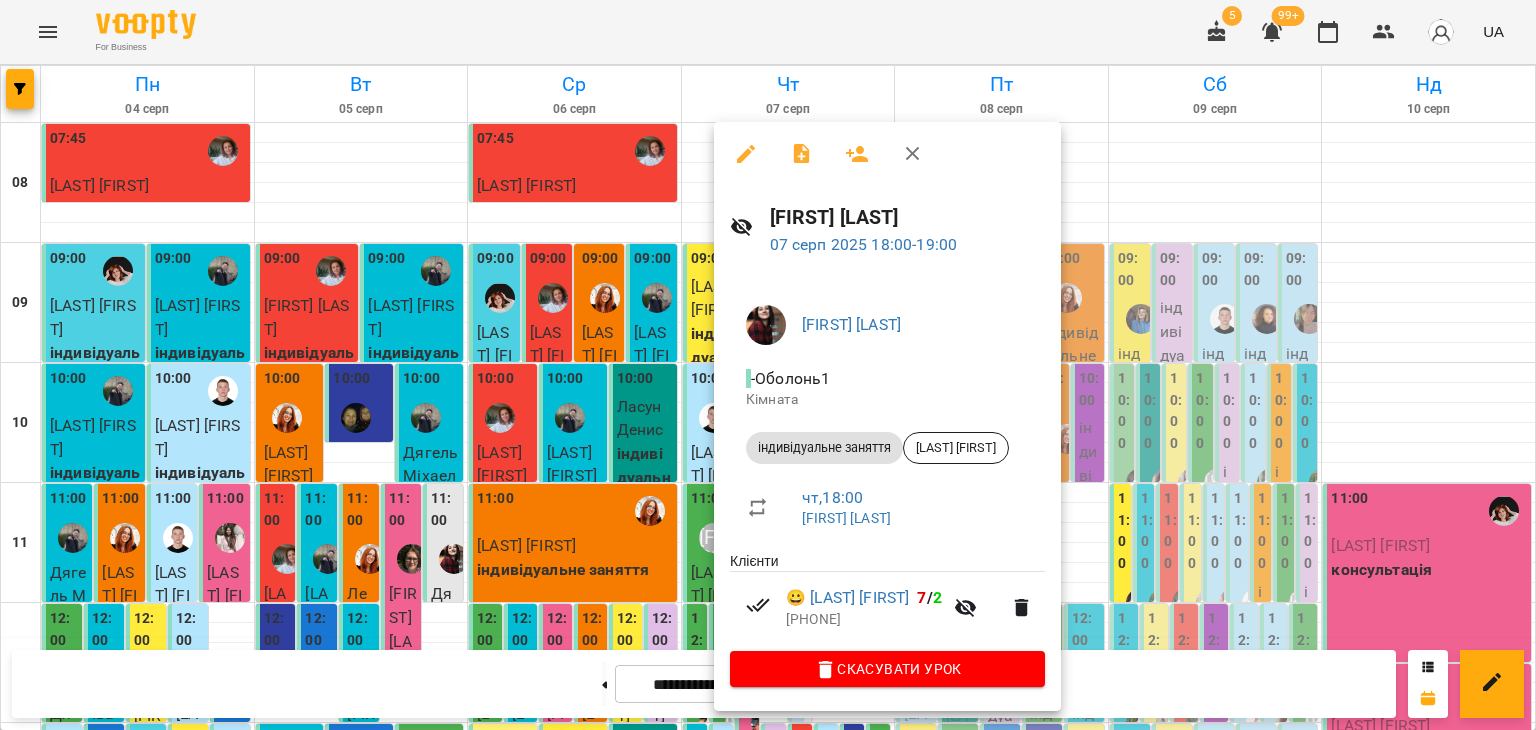 drag, startPoint x: 719, startPoint y: 414, endPoint x: 703, endPoint y: 416, distance: 16.124516 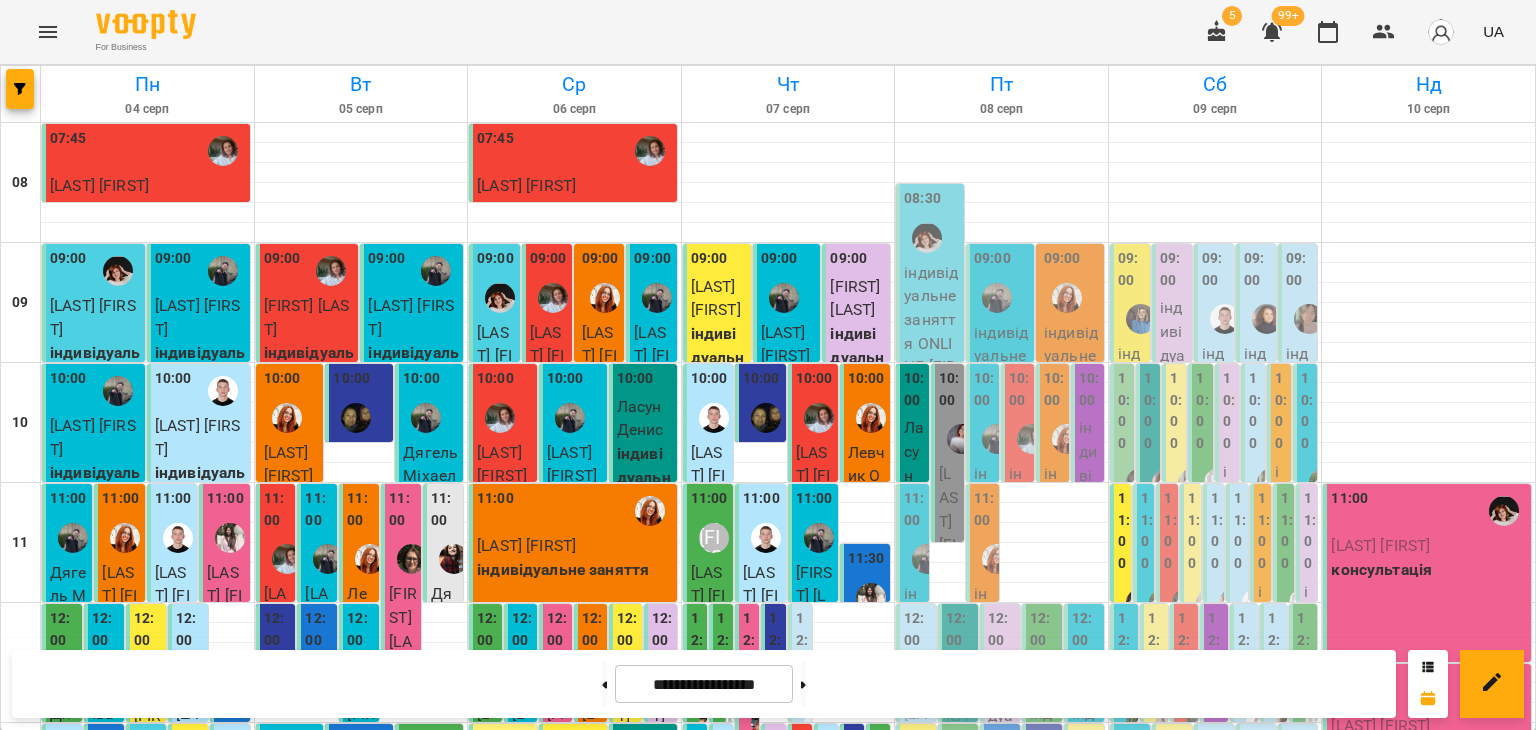 click on "18:00 [LAST] [FIRST] індивідуальне заняття" at bounding box center [729, 1738] 